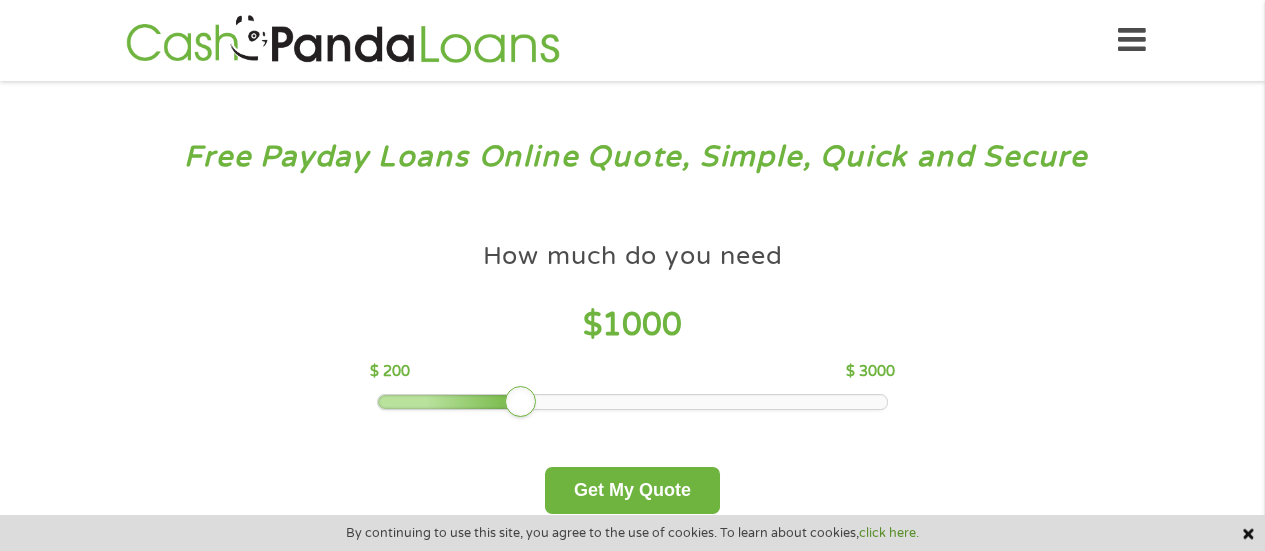 scroll, scrollTop: 0, scrollLeft: 0, axis: both 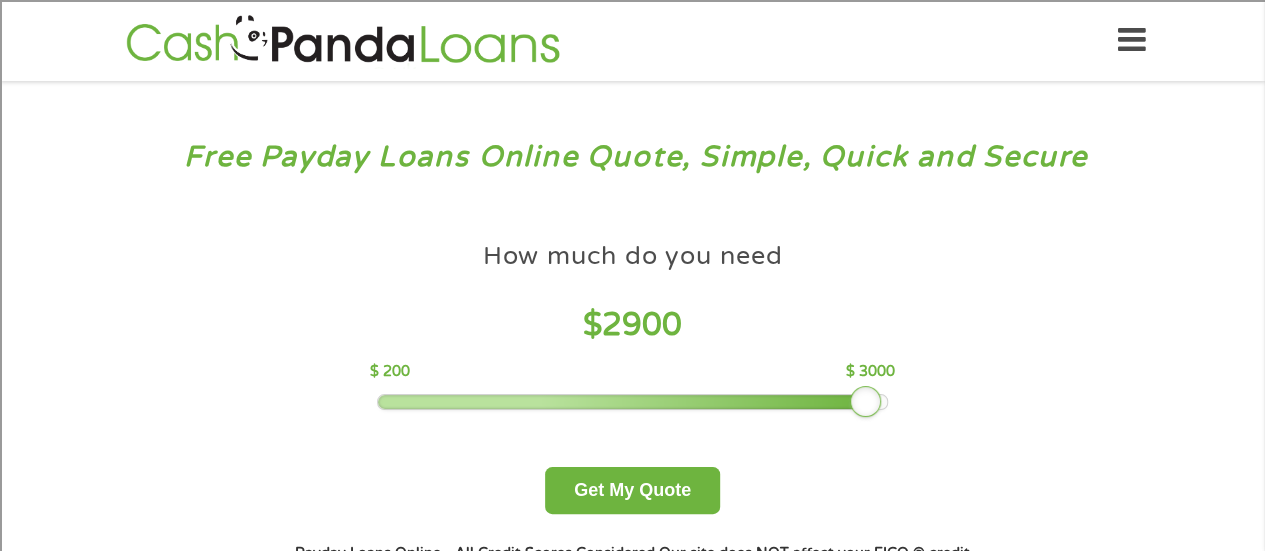 click on "How much do you need $  2900 $ 200 $ 3000" at bounding box center (632, 321) 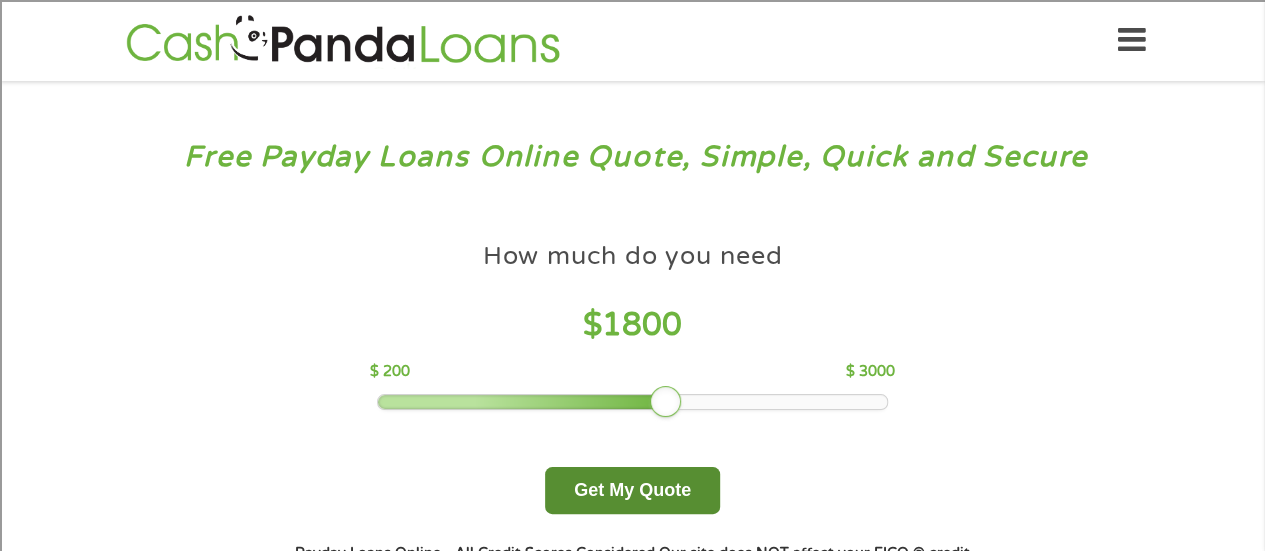 click on "Get My Quote" at bounding box center (632, 490) 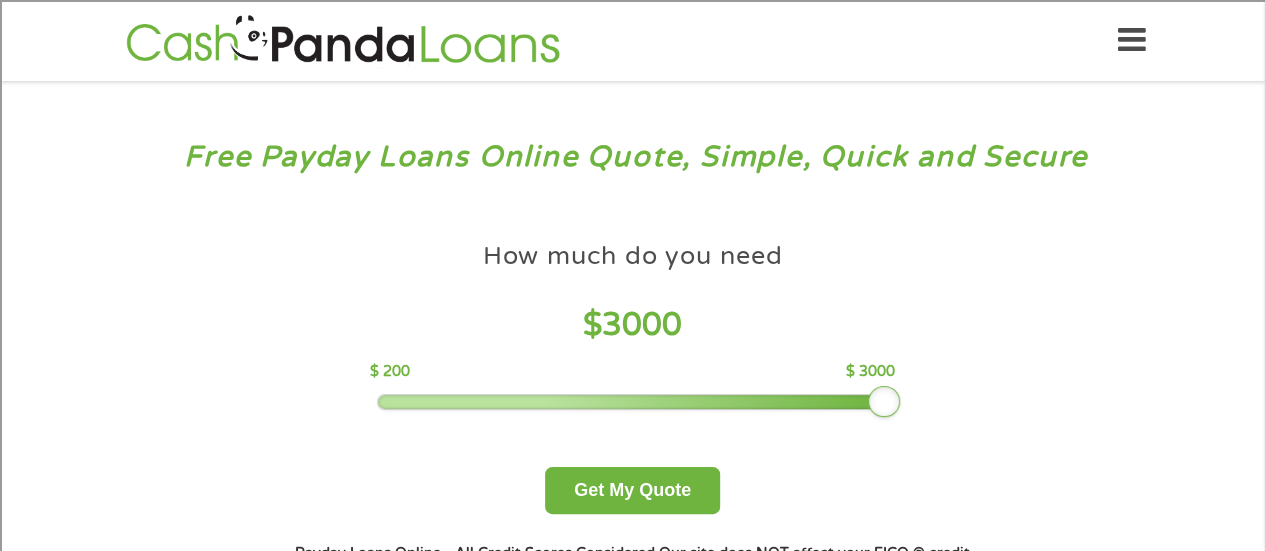 drag, startPoint x: 758, startPoint y: 397, endPoint x: 940, endPoint y: 410, distance: 182.4637 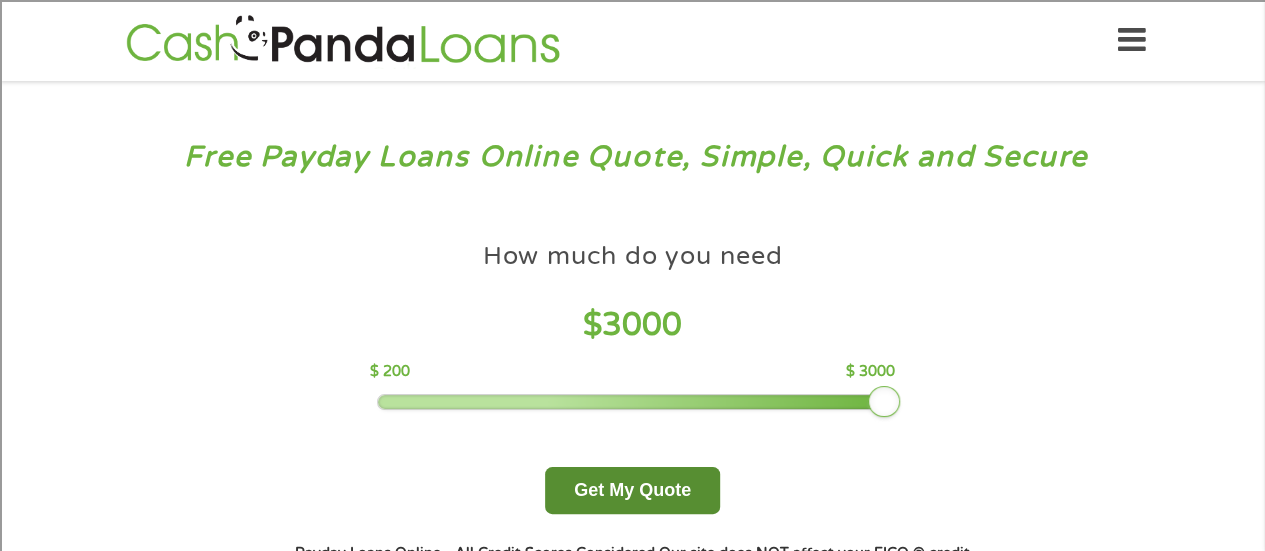 click on "Get My Quote" at bounding box center [632, 490] 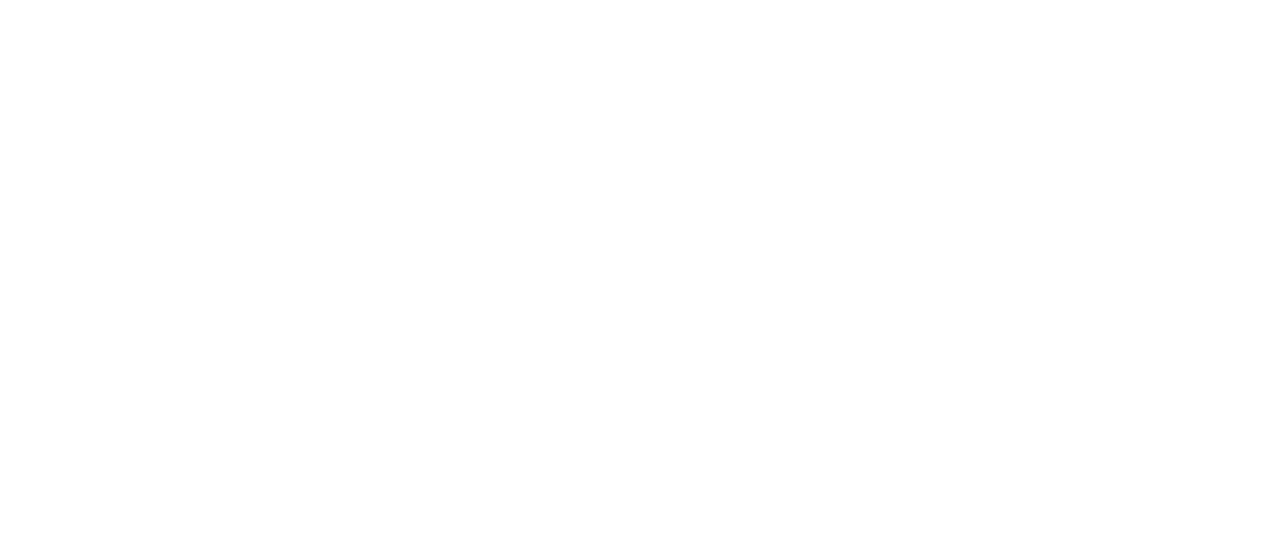 scroll, scrollTop: 0, scrollLeft: 0, axis: both 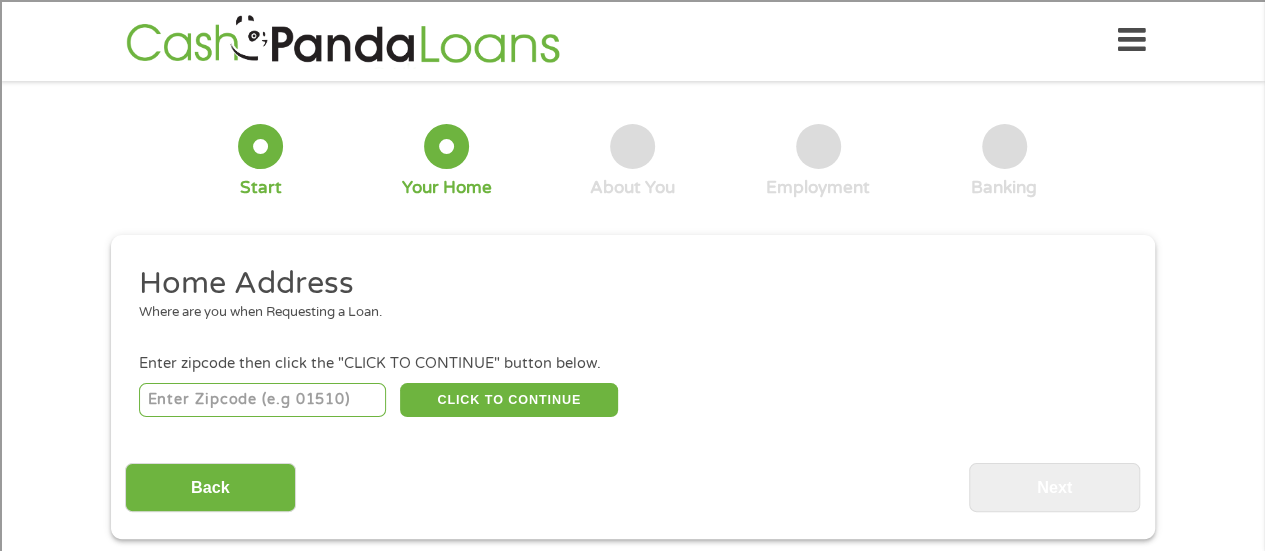 click at bounding box center (262, 400) 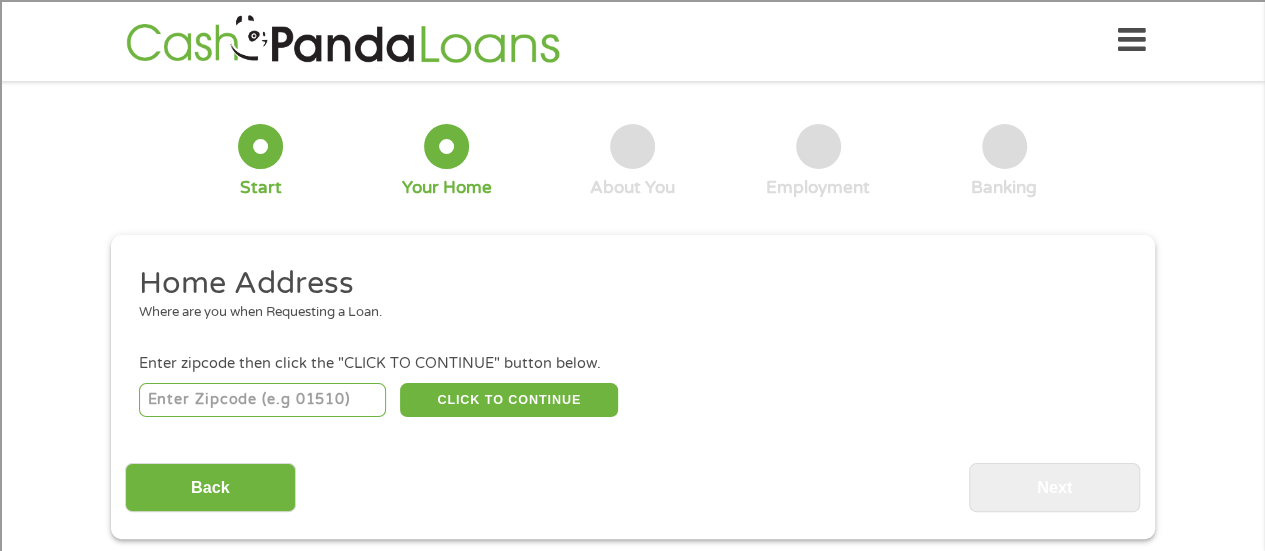 type on "77331" 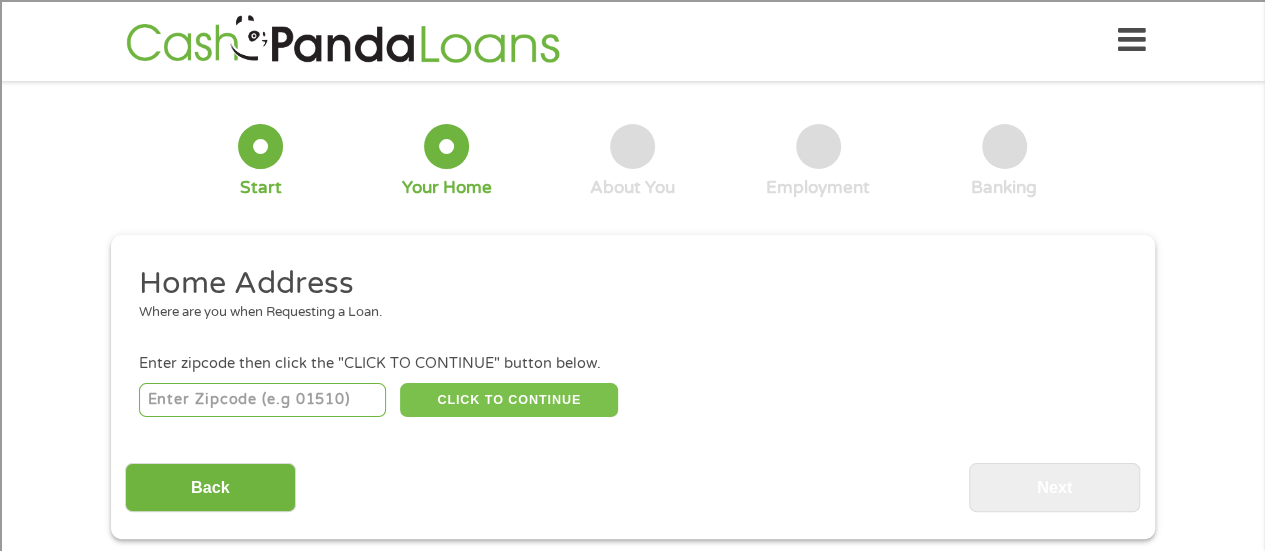 click on "CLICK TO CONTINUE" at bounding box center [509, 400] 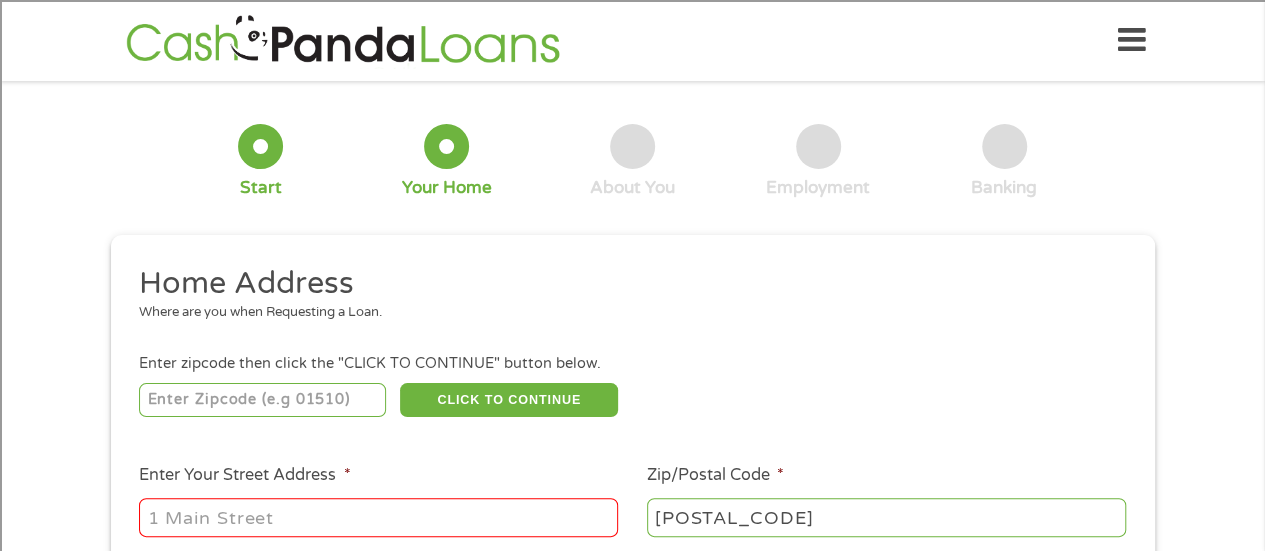 drag, startPoint x: 295, startPoint y: 514, endPoint x: 169, endPoint y: 495, distance: 127.424484 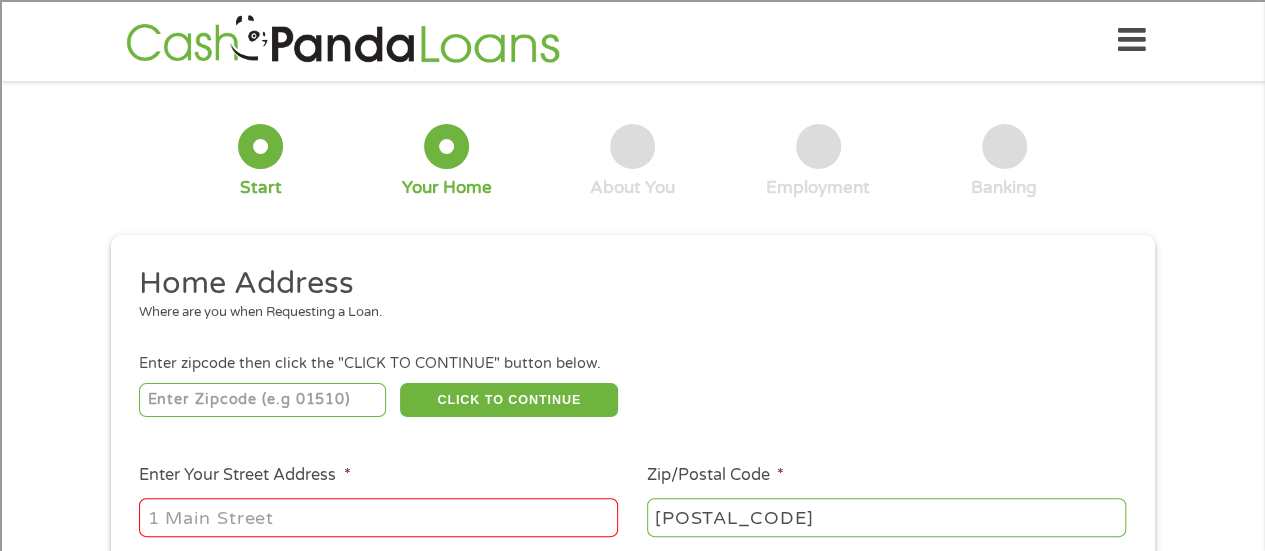 click on "Enter Your Street Address *" at bounding box center (378, 517) 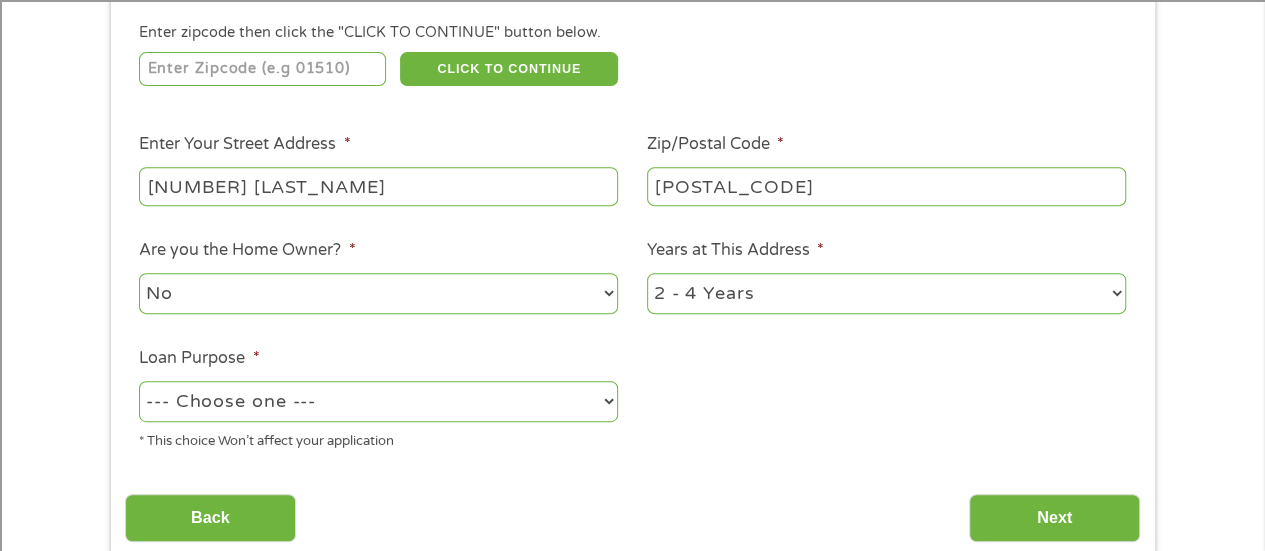 scroll, scrollTop: 300, scrollLeft: 0, axis: vertical 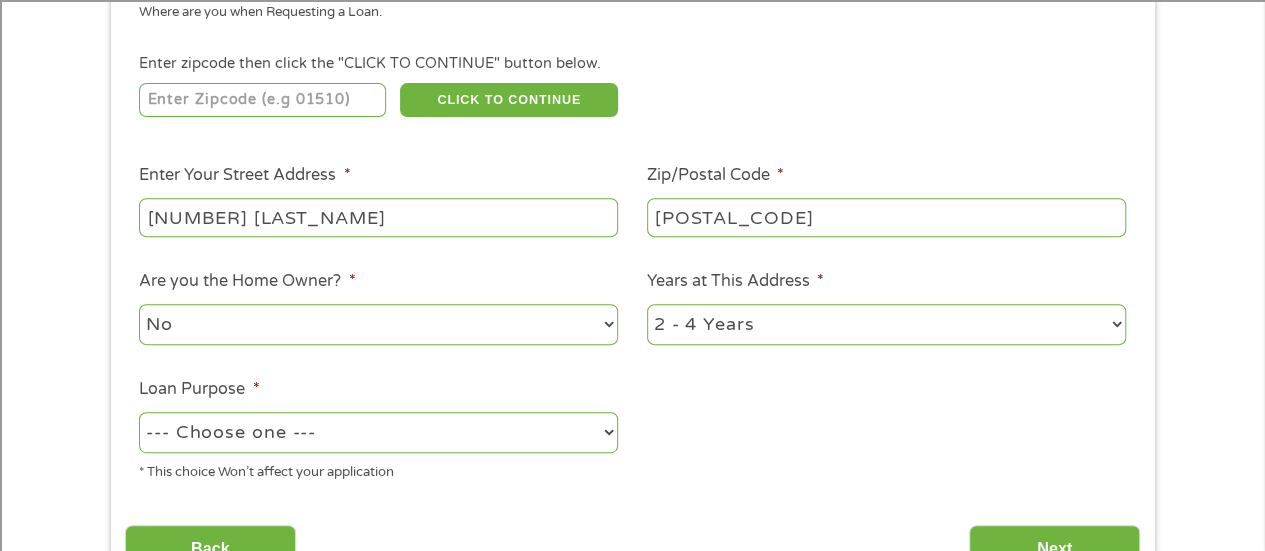 click on "1 Year or less 1 - 2 Years 2 - 4 Years Over 4 Years" at bounding box center (886, 324) 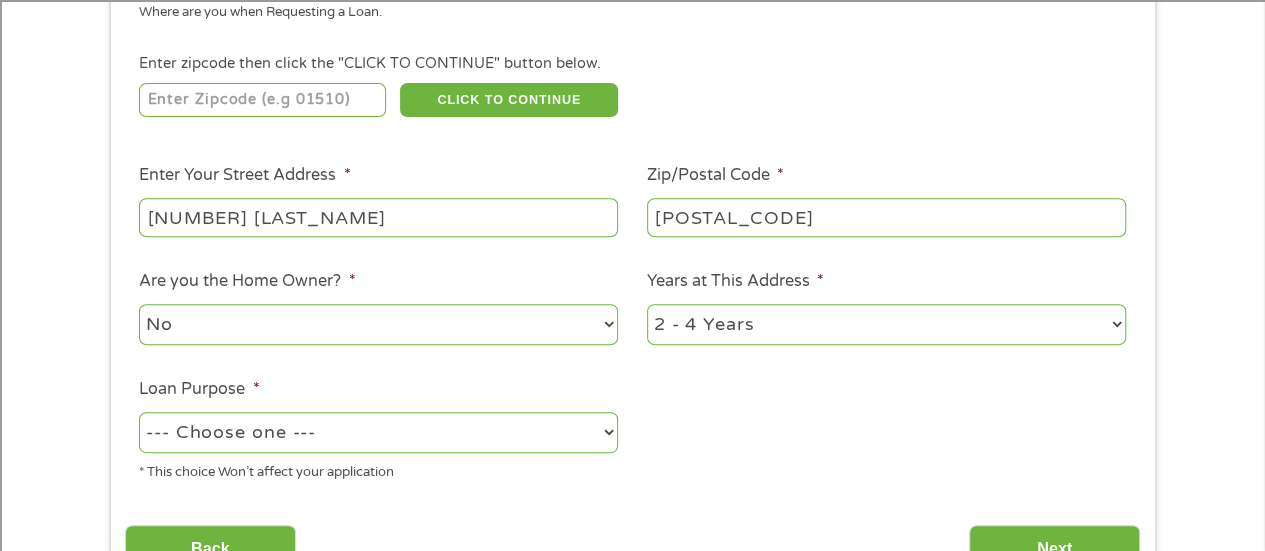 select on "60months" 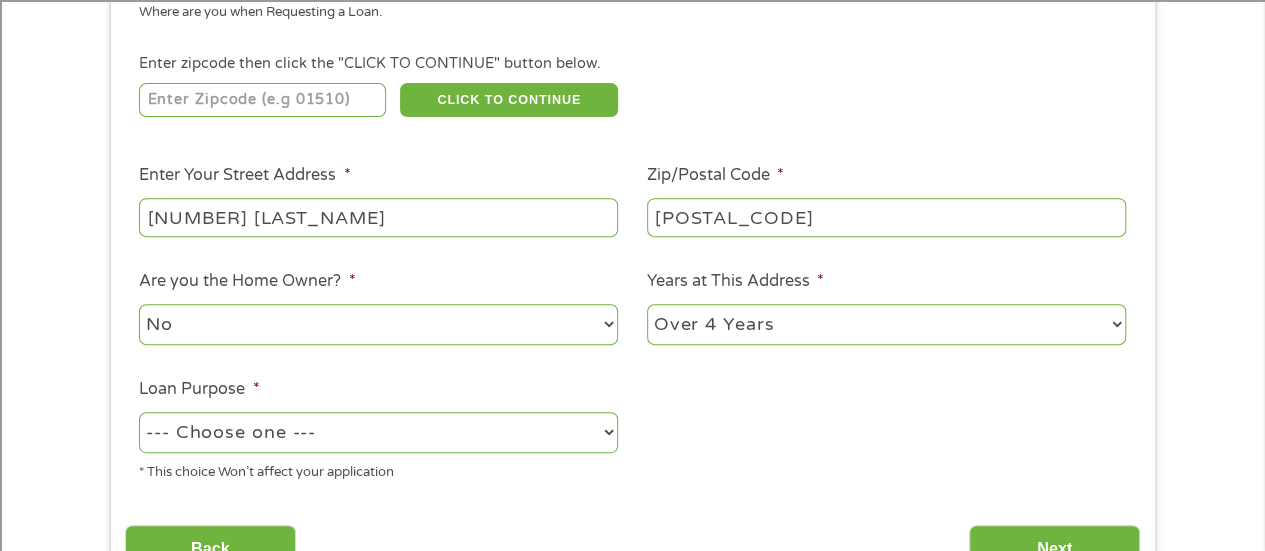 click on "1 Year or less 1 - 2 Years 2 - 4 Years Over 4 Years" at bounding box center (886, 324) 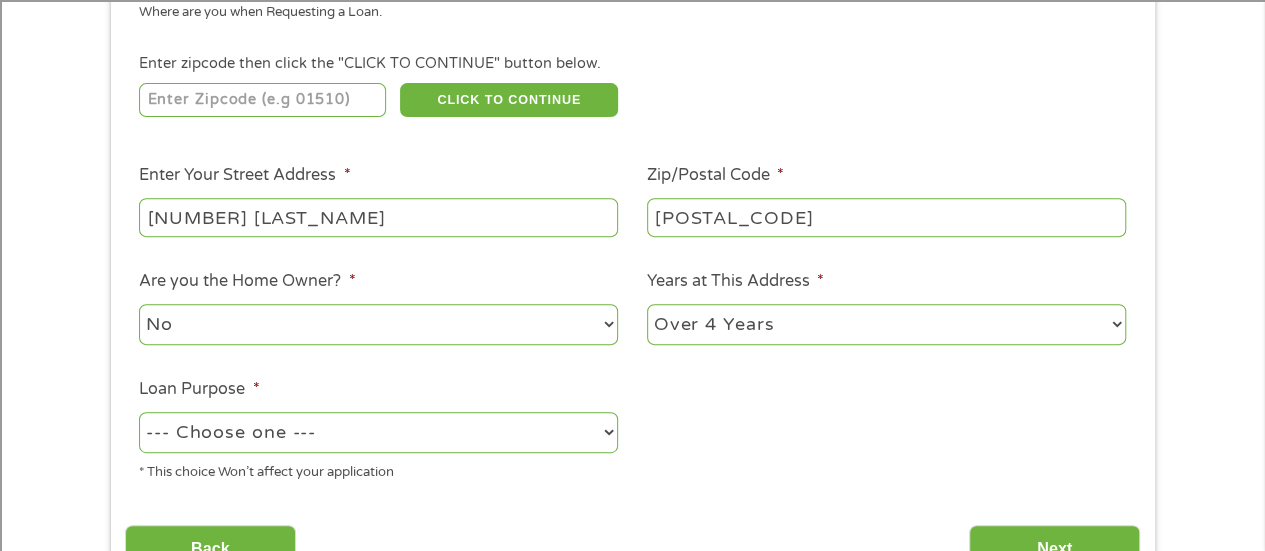 select on "medicalexpenses" 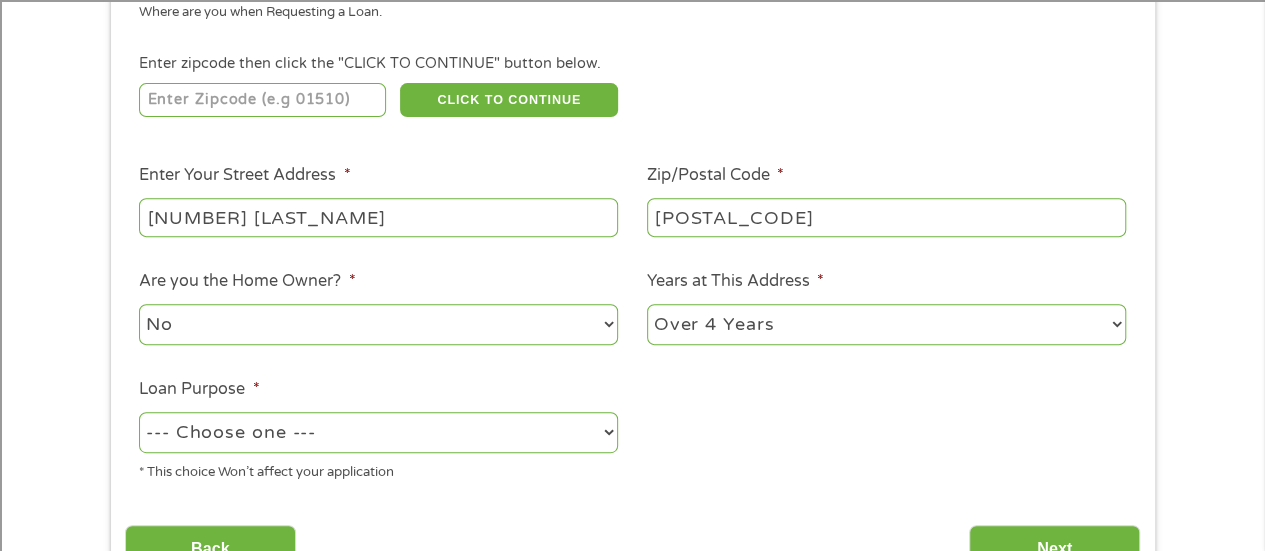 click on "--- Choose one --- Pay Bills Debt Consolidation Home Improvement Major Purchase Car Loan Short Term Cash Medical Expenses Other" at bounding box center [378, 432] 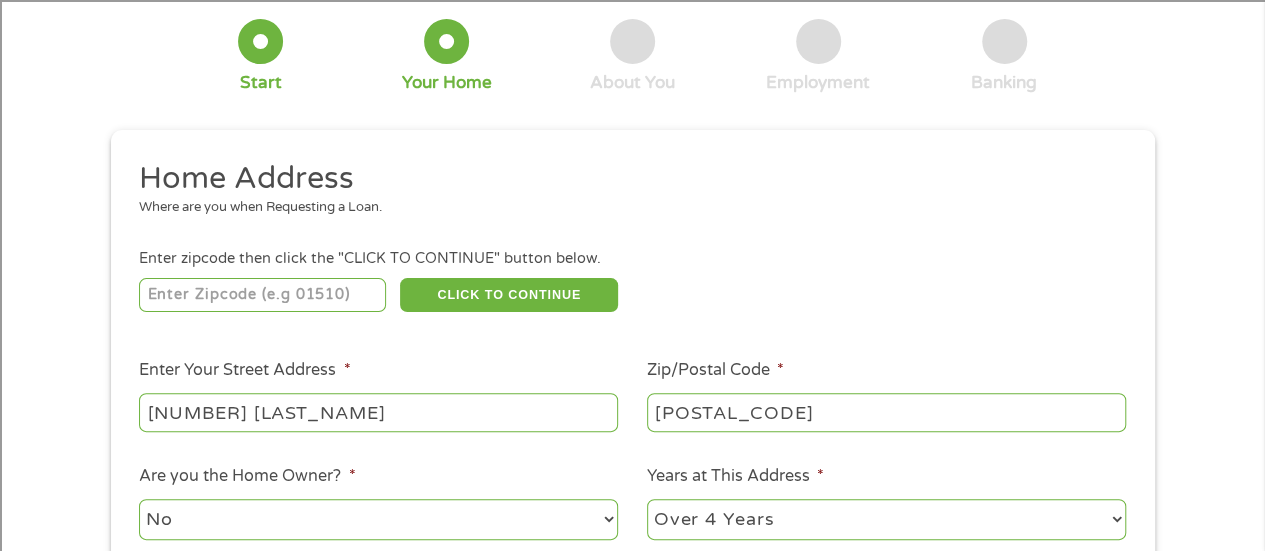 scroll, scrollTop: 100, scrollLeft: 0, axis: vertical 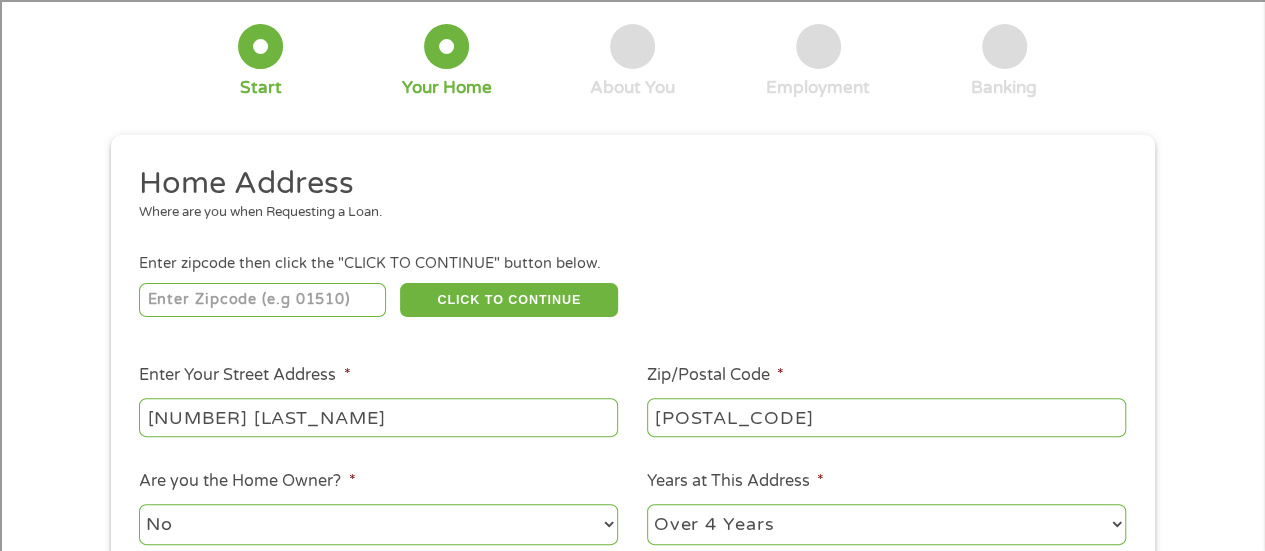 click at bounding box center (260, 46) 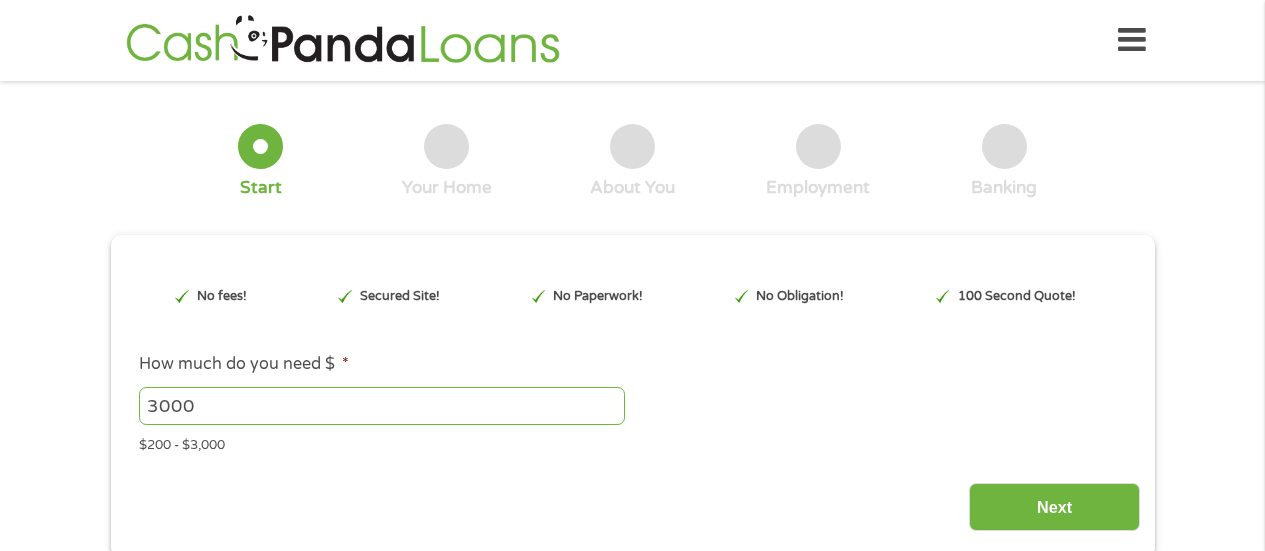 scroll, scrollTop: 0, scrollLeft: 0, axis: both 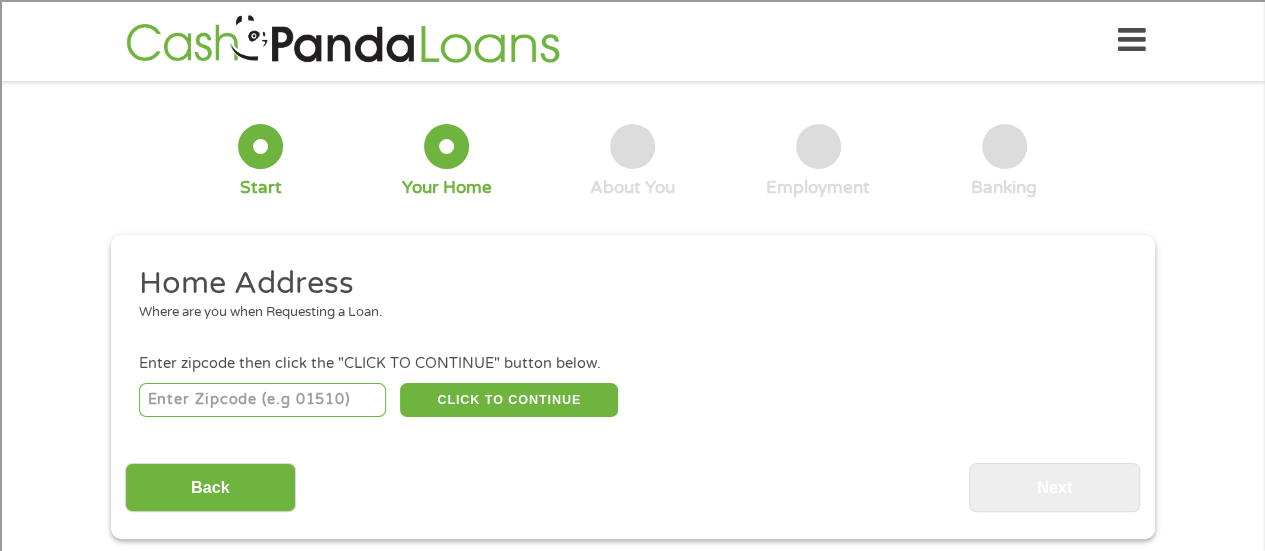 click at bounding box center (262, 400) 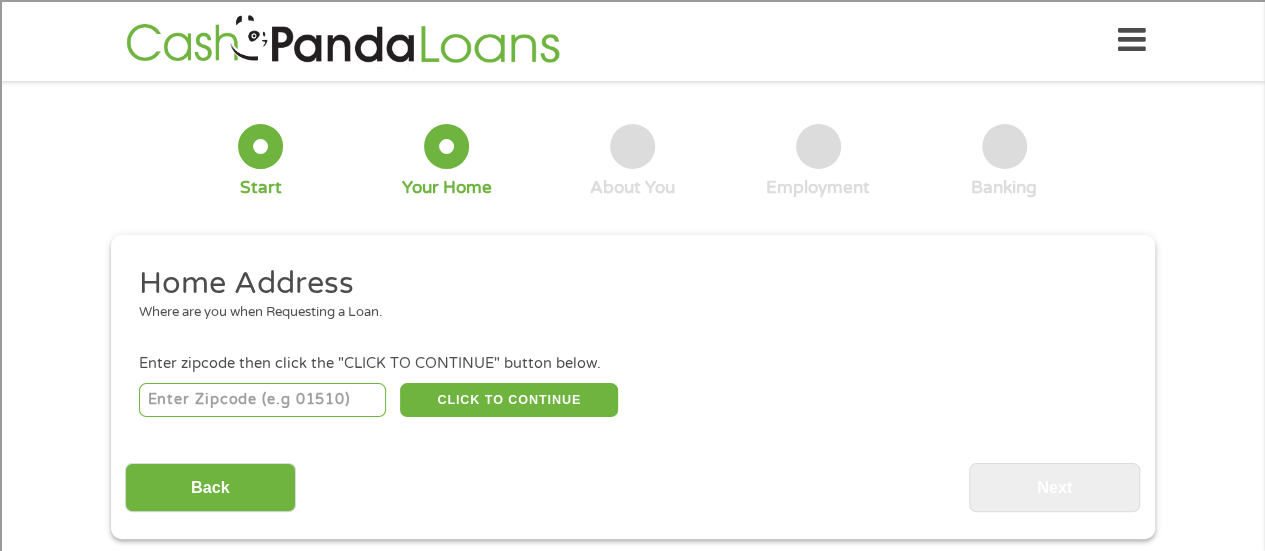type on "77331" 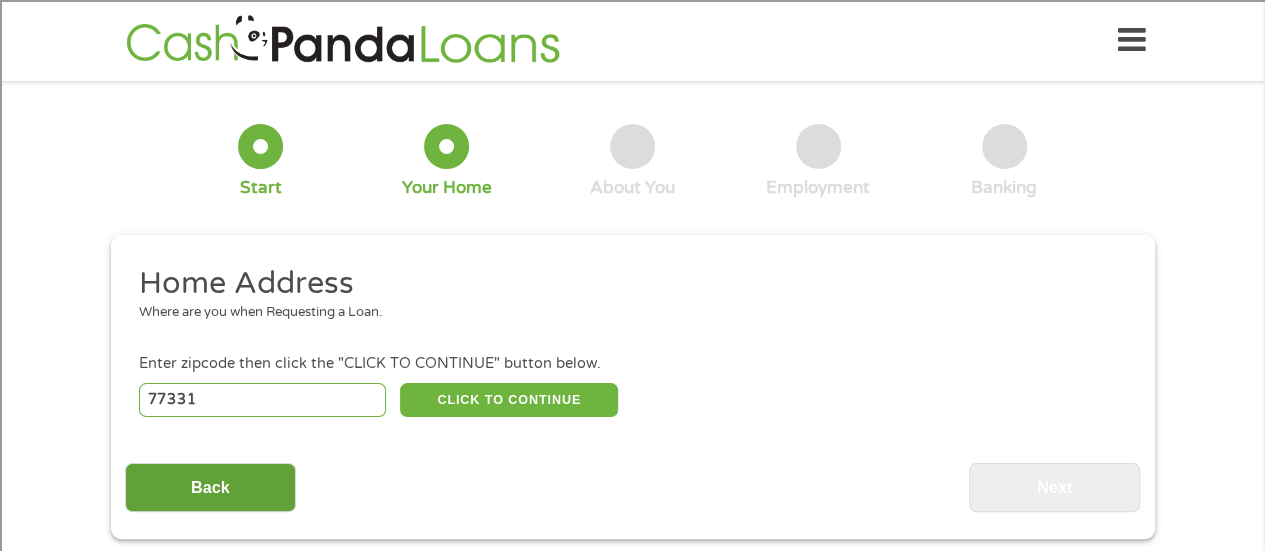 click on "Back" at bounding box center (210, 487) 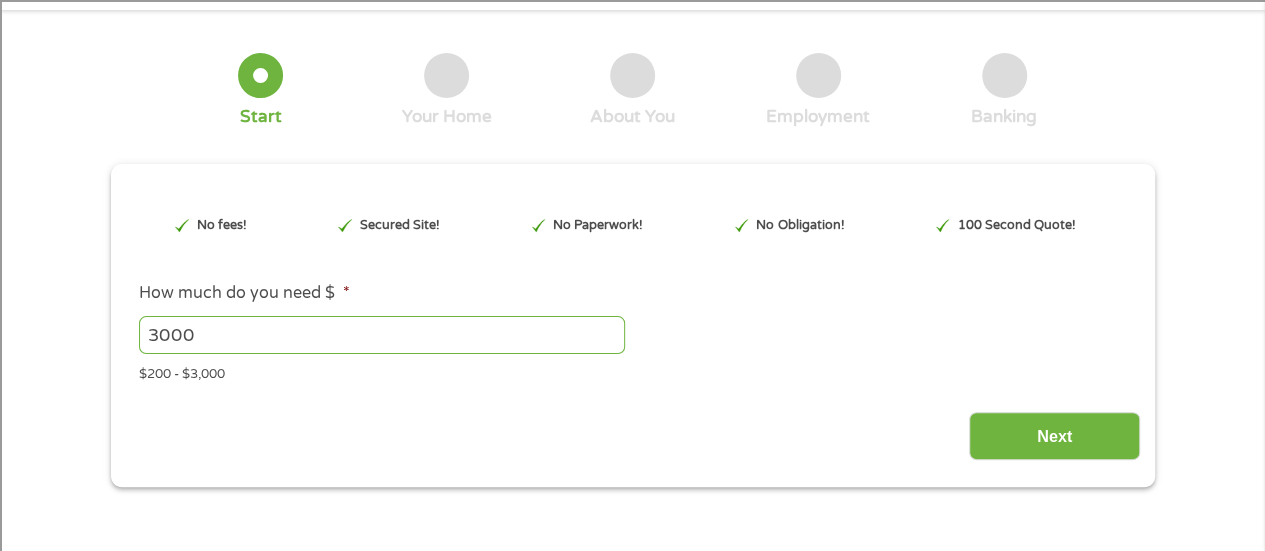 scroll, scrollTop: 100, scrollLeft: 0, axis: vertical 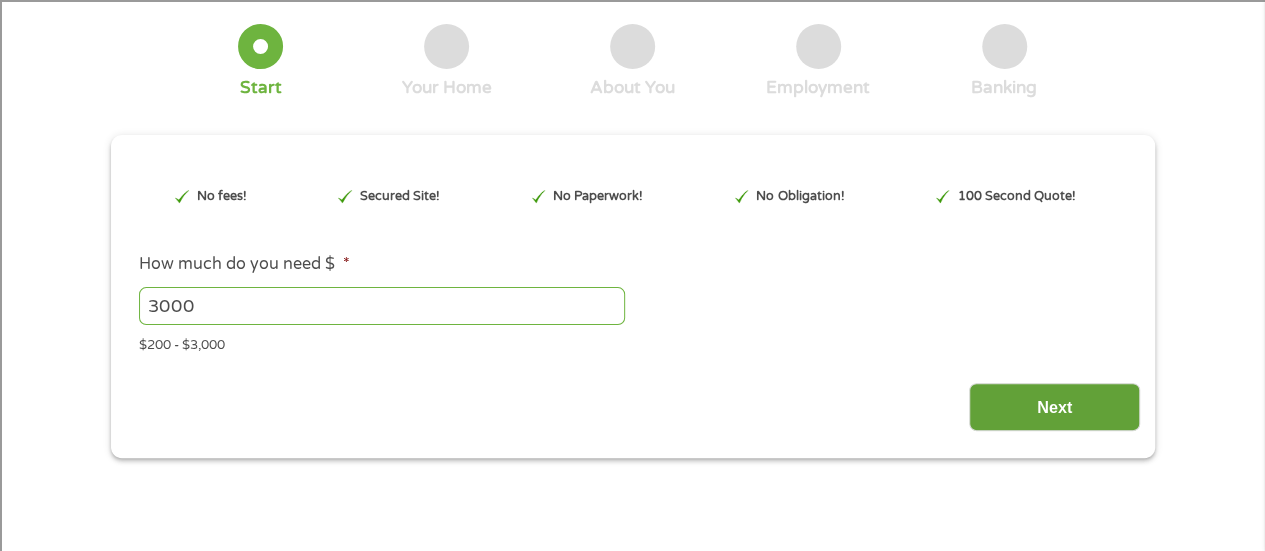 click on "Next" at bounding box center [1054, 407] 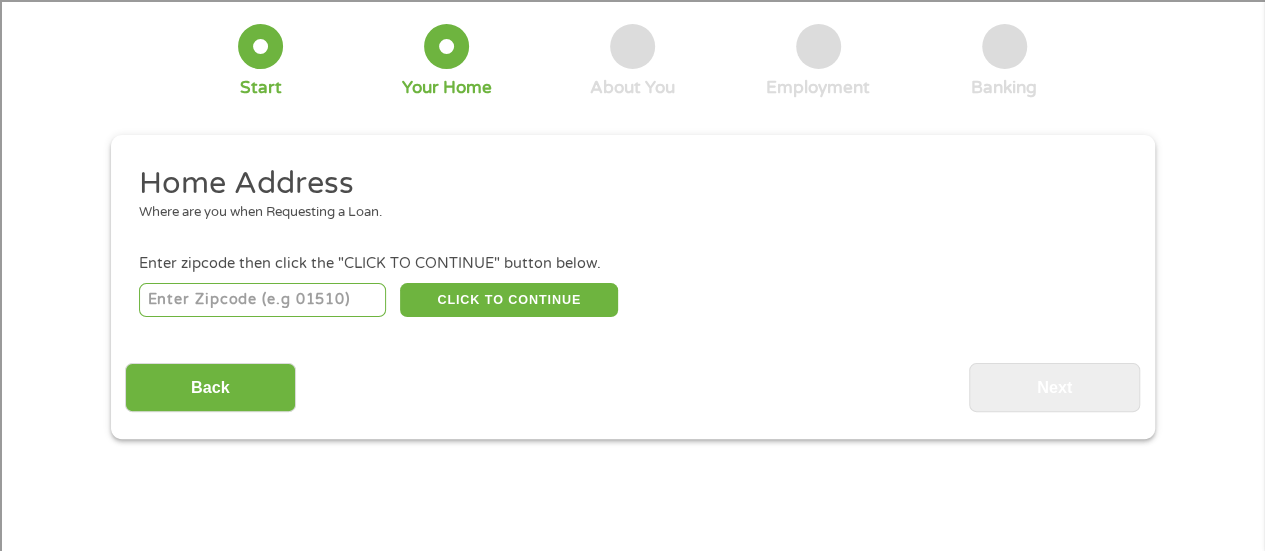 scroll, scrollTop: 8, scrollLeft: 8, axis: both 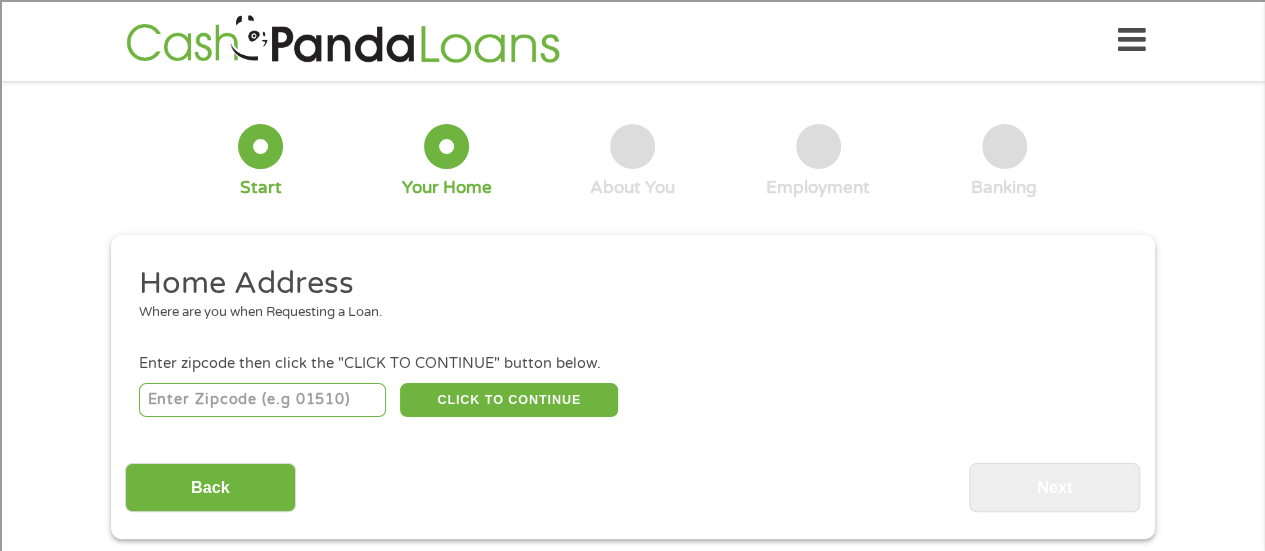 click at bounding box center [262, 400] 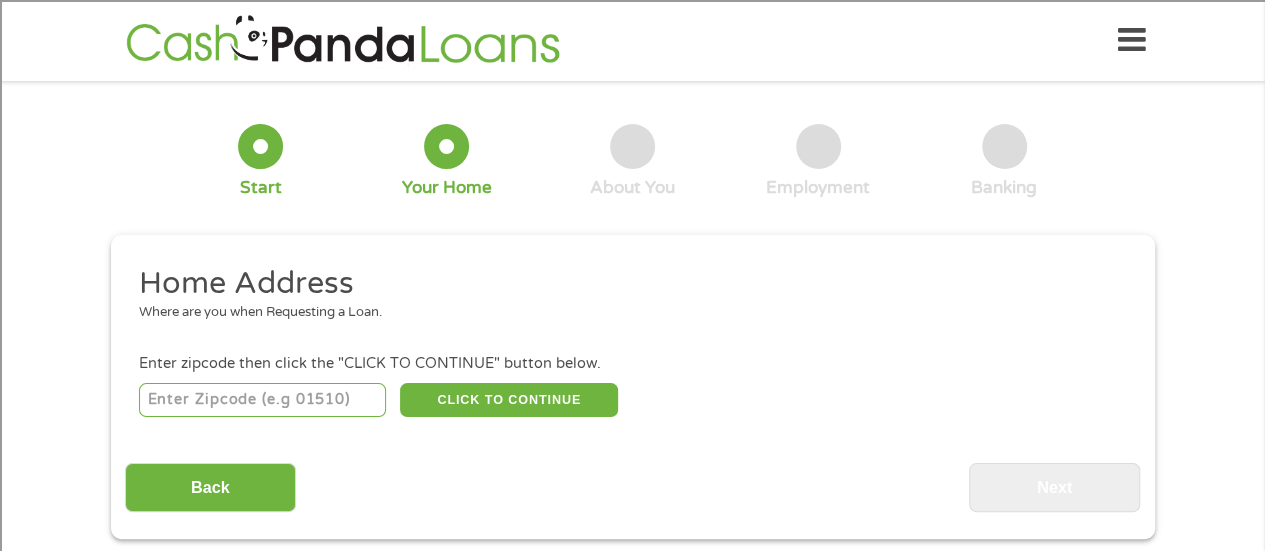 type on "77331" 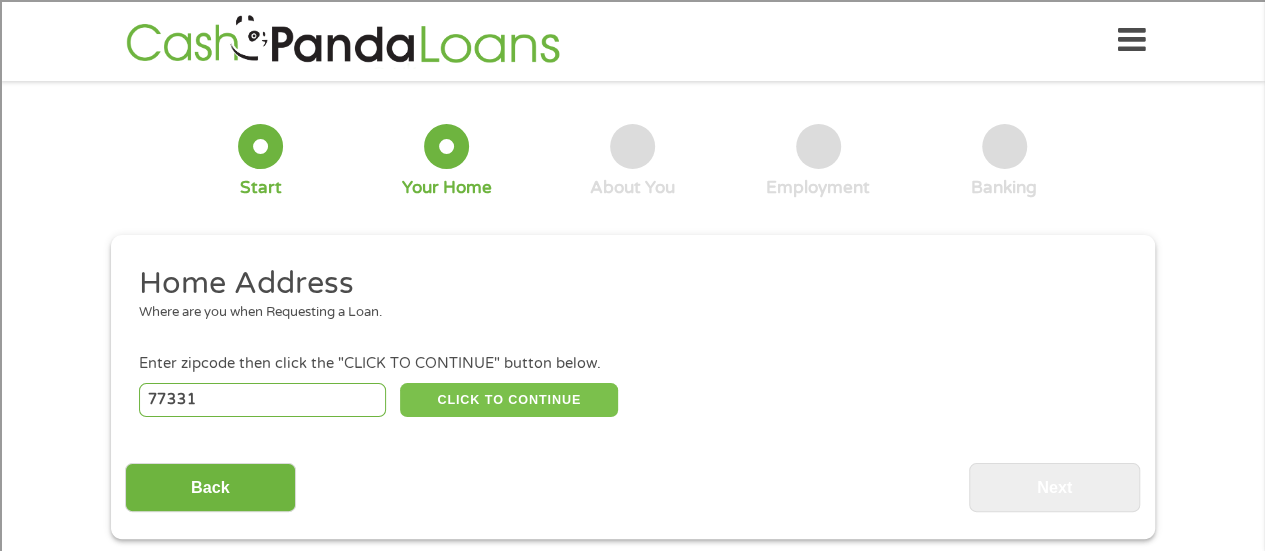 click on "CLICK TO CONTINUE" at bounding box center [509, 400] 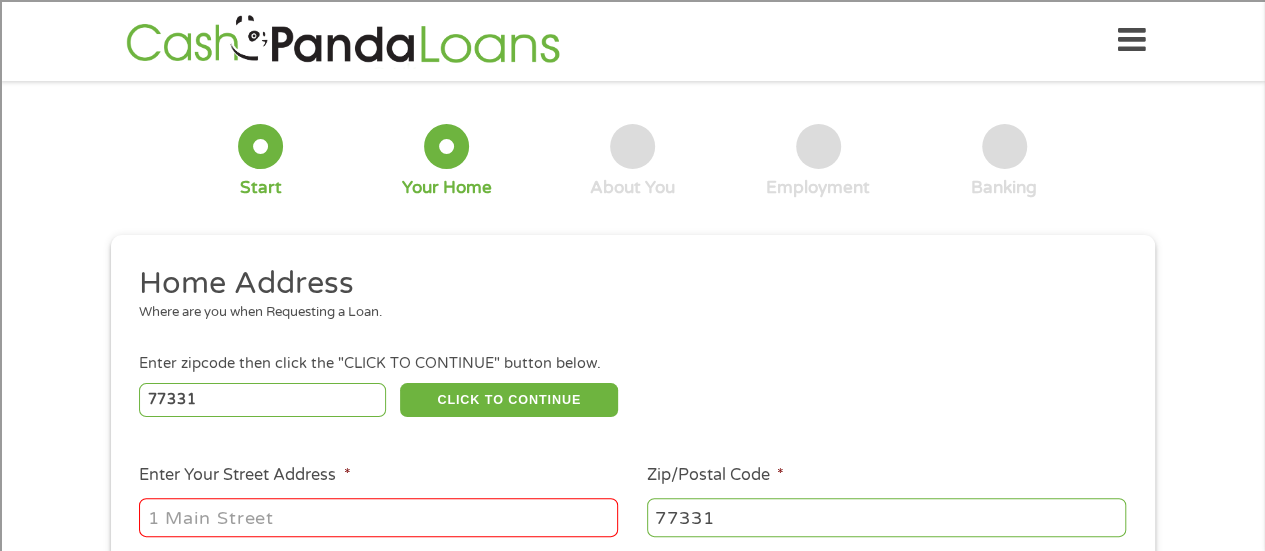 click on "Enter Your Street Address *" at bounding box center [378, 517] 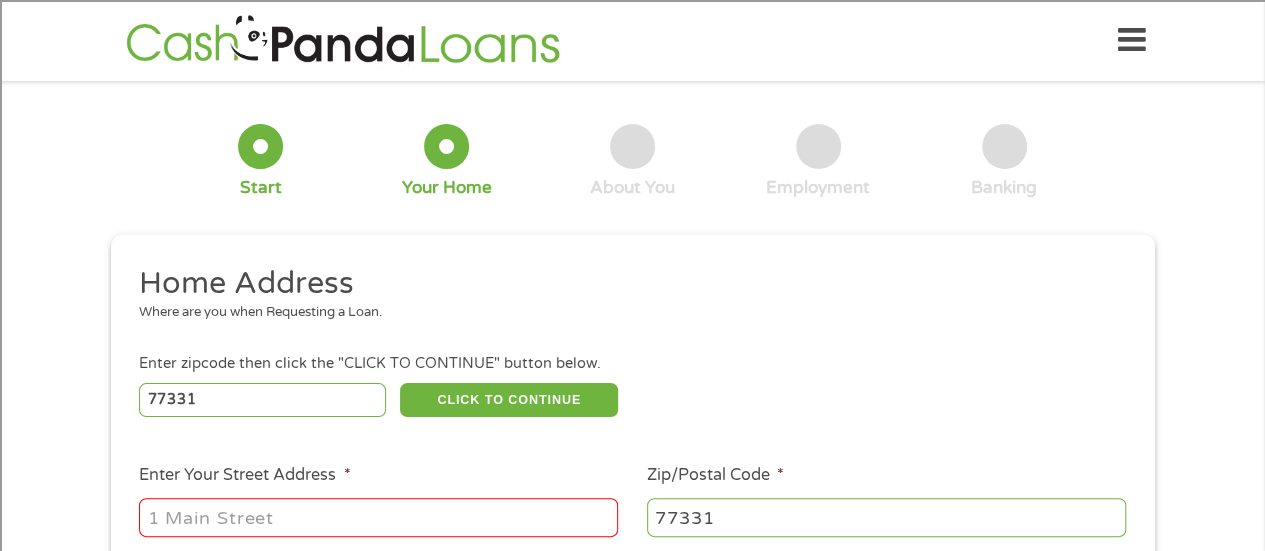 type on "10 Dabney Russell" 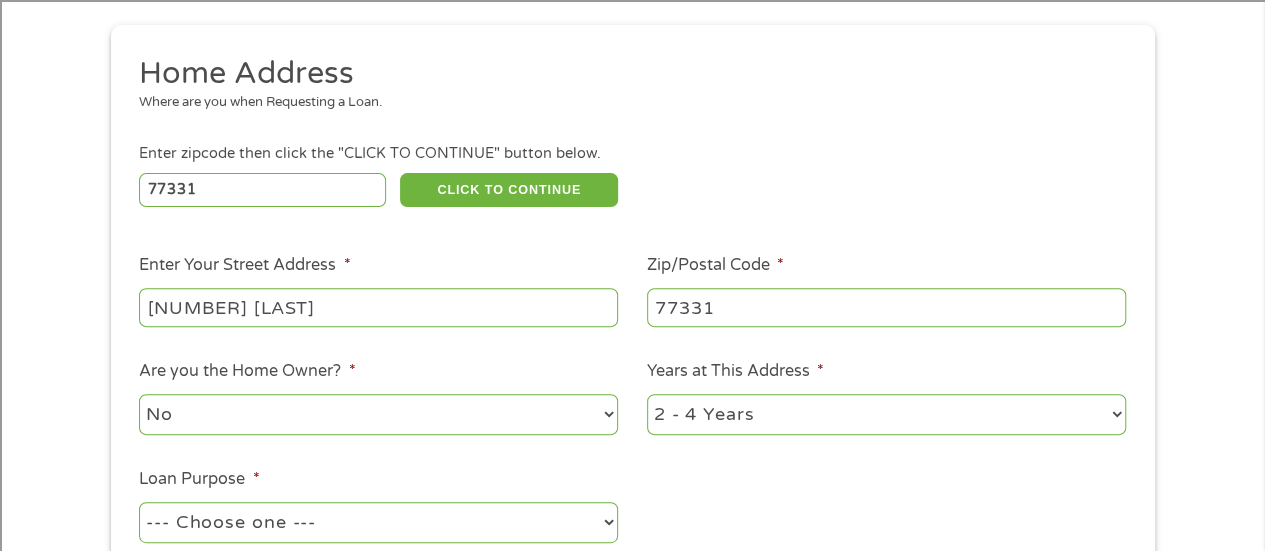 scroll, scrollTop: 300, scrollLeft: 0, axis: vertical 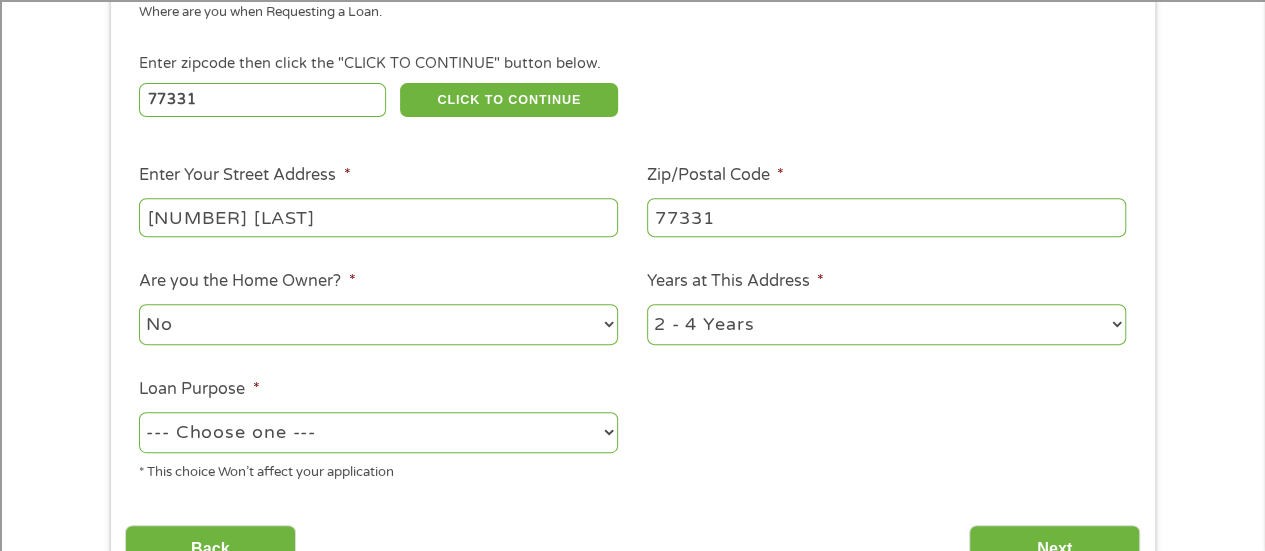 click on "--- Choose one --- Pay Bills Debt Consolidation Home Improvement Major Purchase Car Loan Short Term Cash Medical Expenses Other" at bounding box center (378, 432) 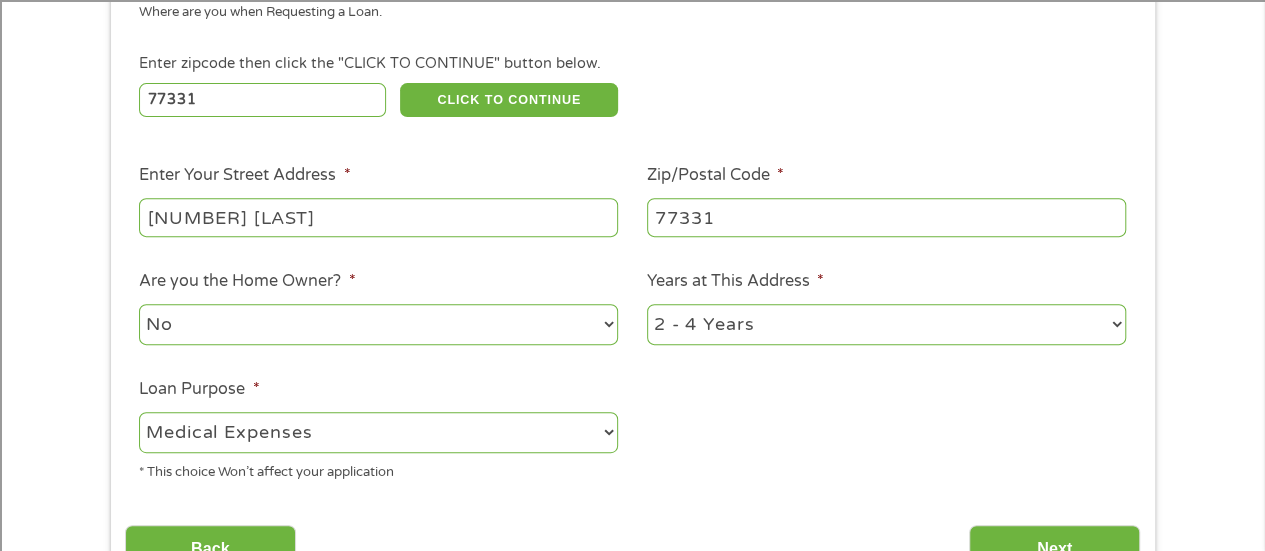 click on "--- Choose one --- Pay Bills Debt Consolidation Home Improvement Major Purchase Car Loan Short Term Cash Medical Expenses Other" at bounding box center (378, 432) 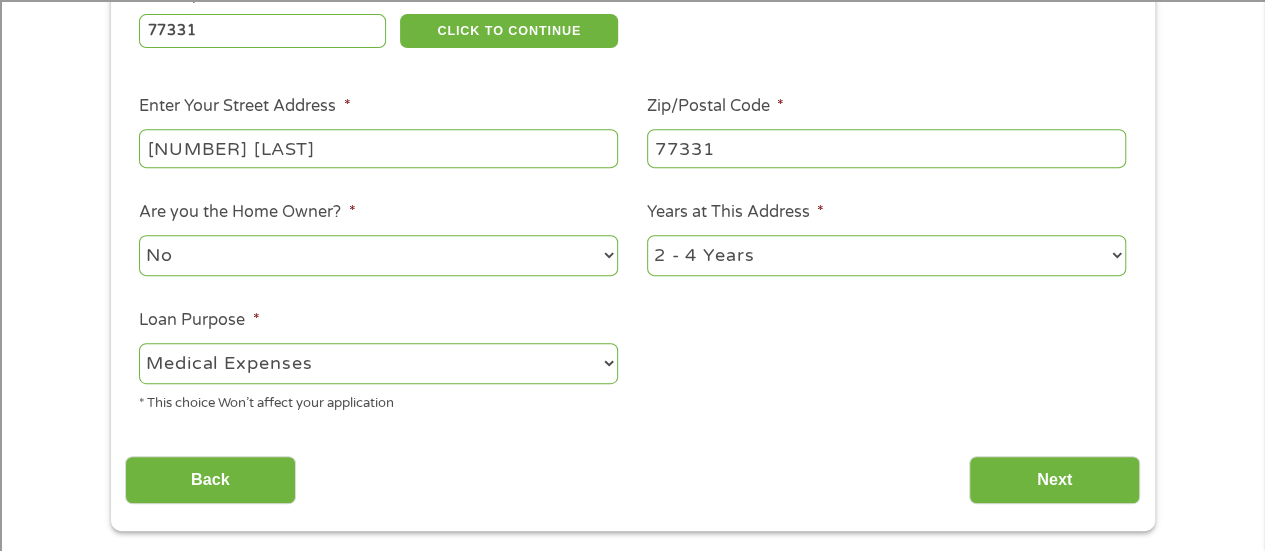 scroll, scrollTop: 400, scrollLeft: 0, axis: vertical 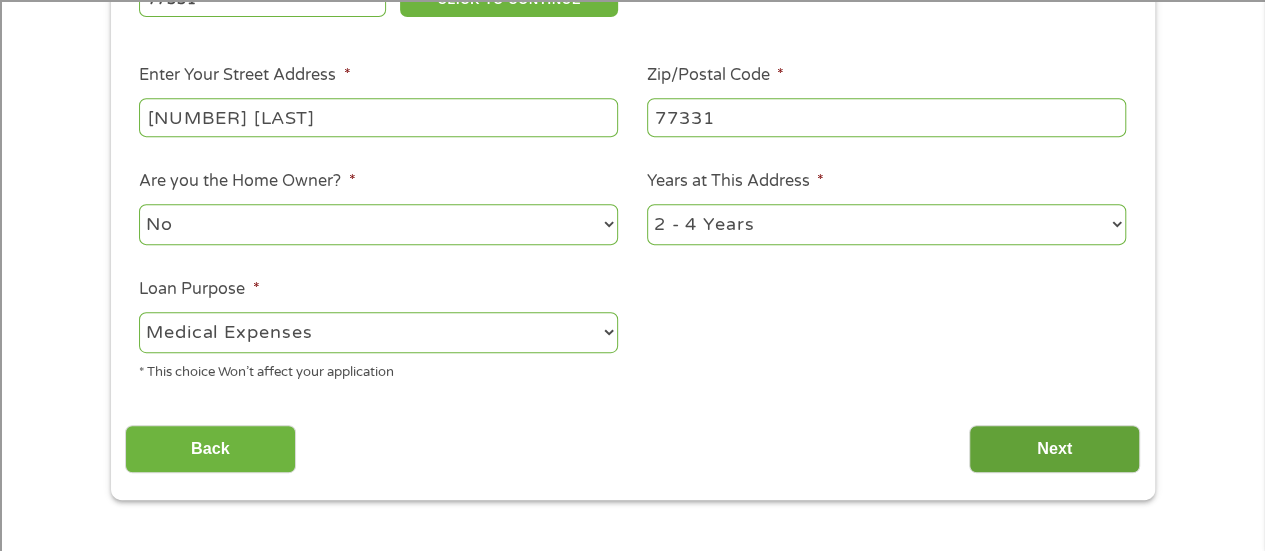 click on "Next" at bounding box center [1054, 449] 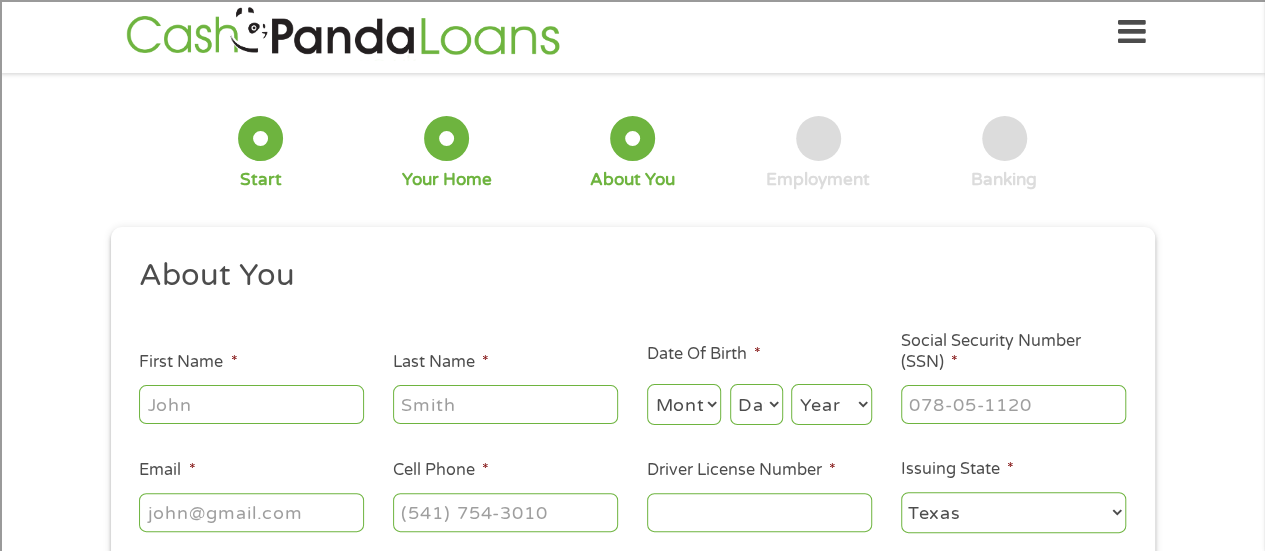 scroll, scrollTop: 0, scrollLeft: 0, axis: both 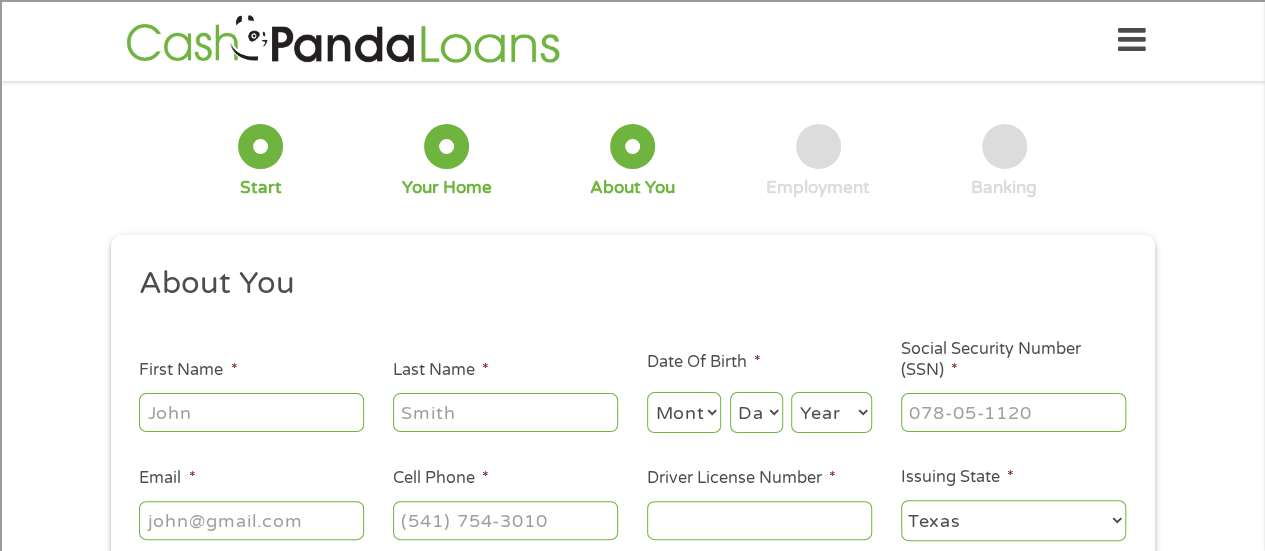 click on "First Name *" at bounding box center [251, 412] 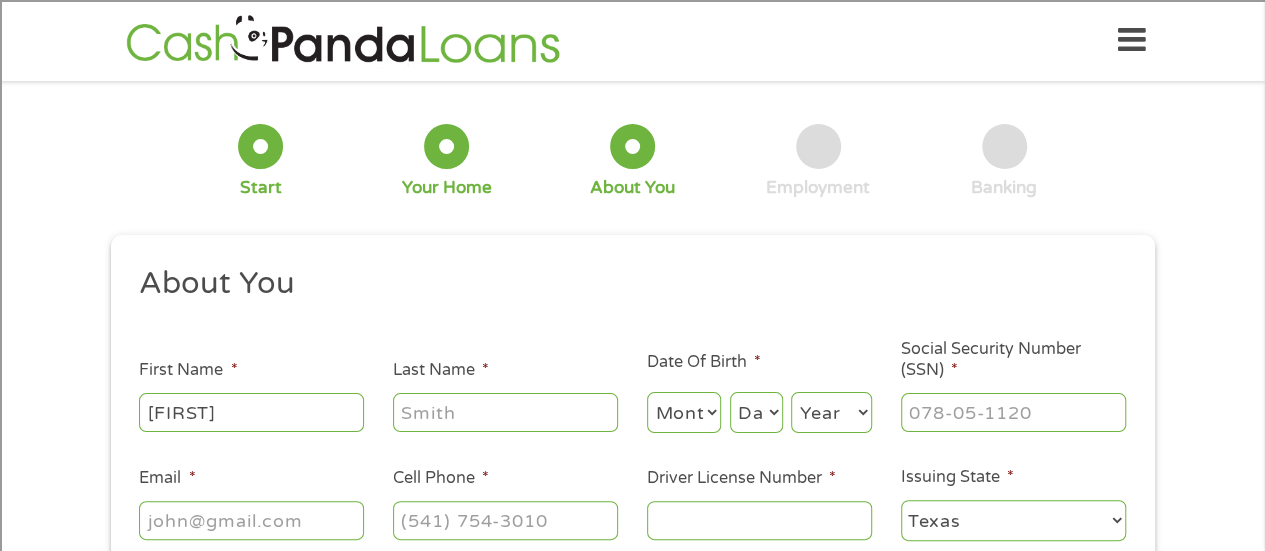 type on "DWana" 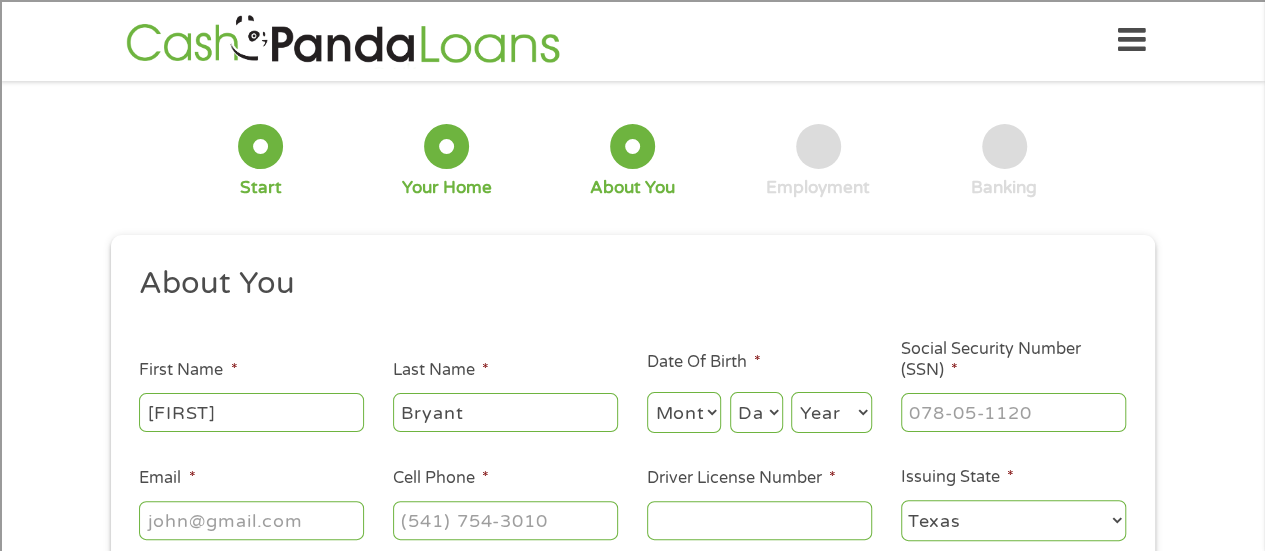 type on "Bryant" 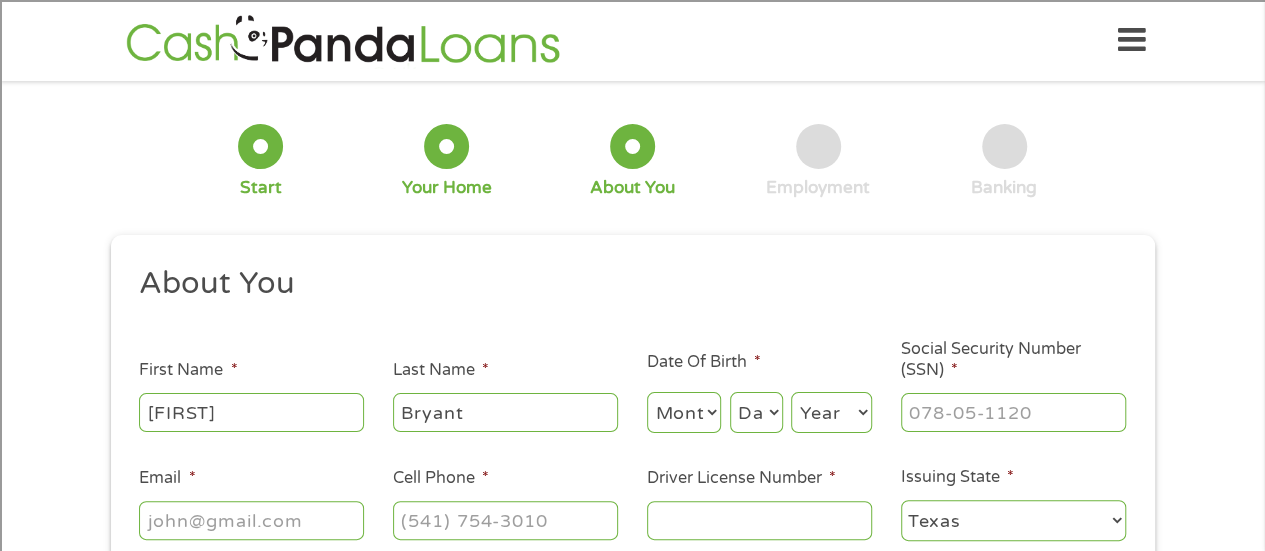 click on "Month 1 2 3 4 5 6 7 8 9 10 11 12" at bounding box center [684, 412] 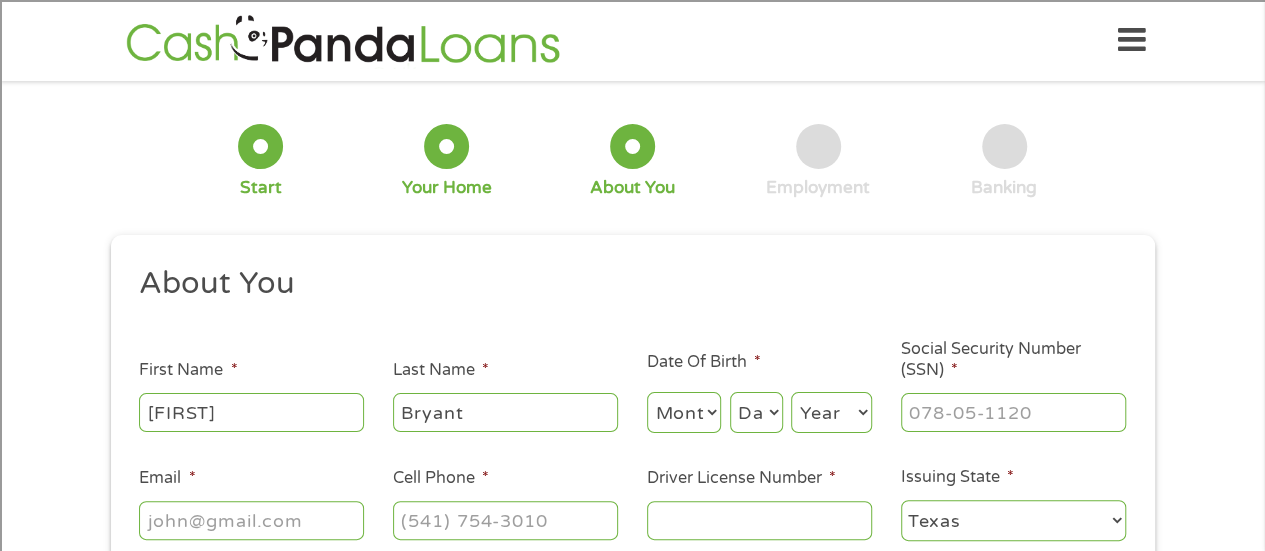 select on "9" 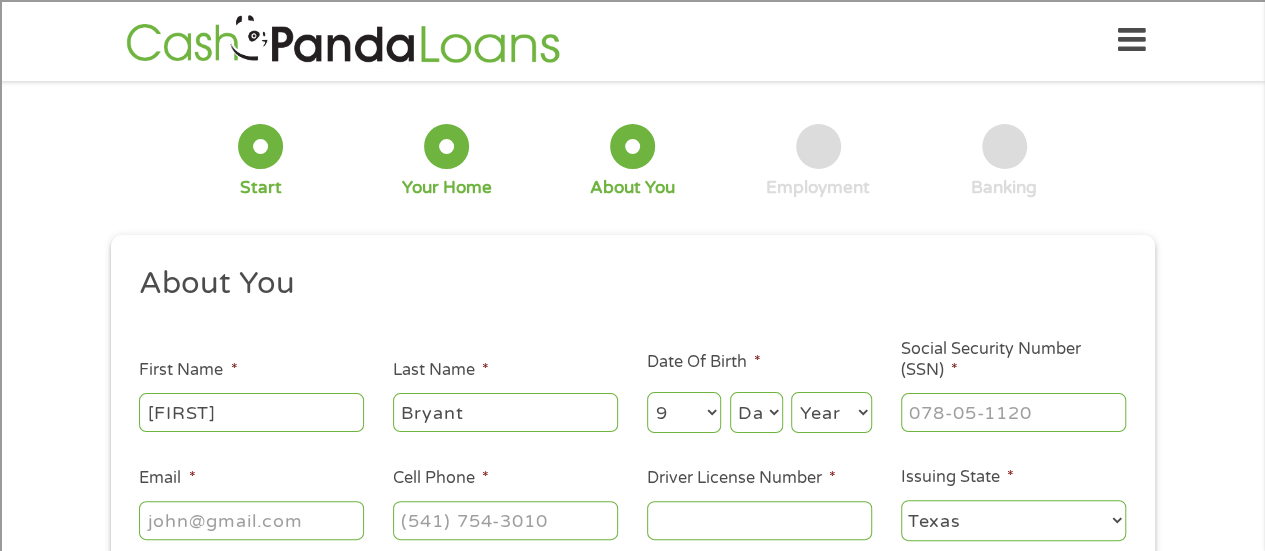 click on "Month 1 2 3 4 5 6 7 8 9 10 11 12" at bounding box center (684, 412) 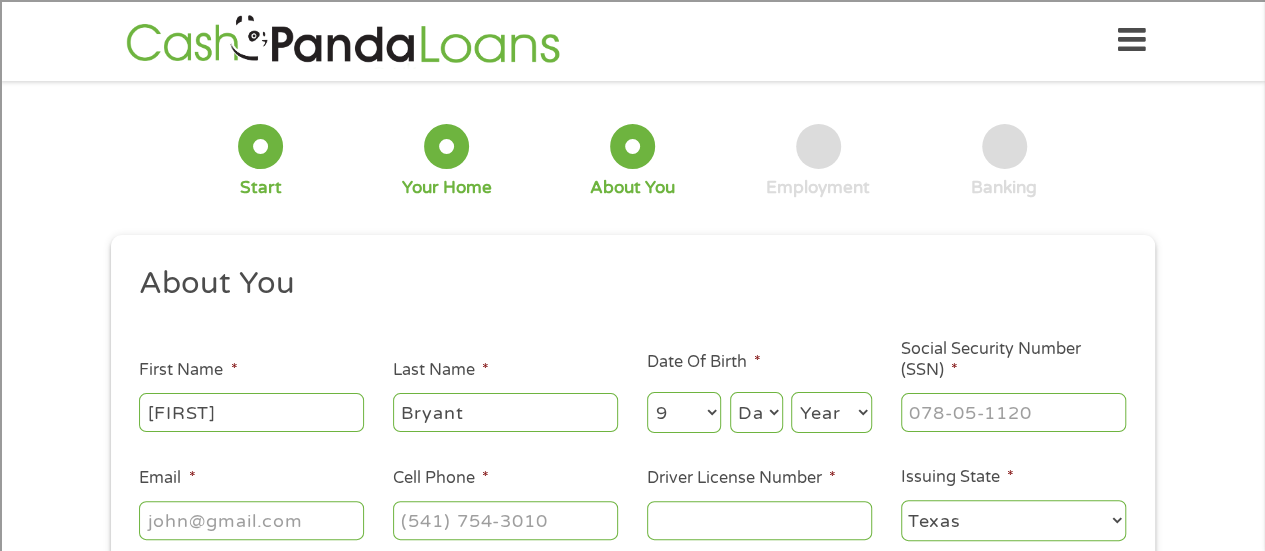 select on "8" 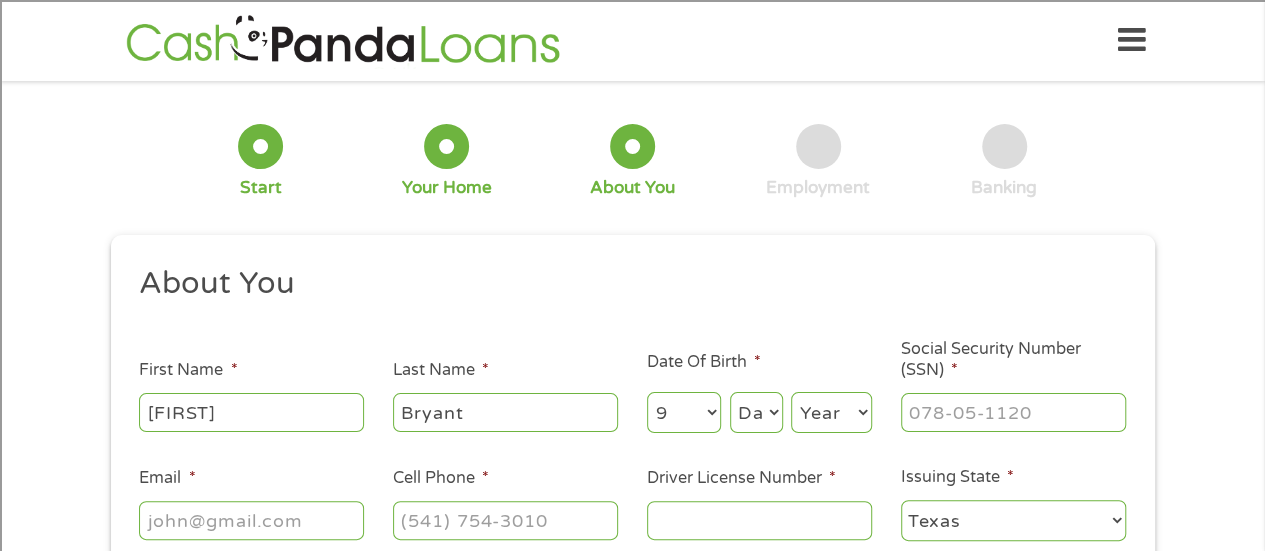 click on "Day 1 2 3 4 5 6 7 8 9 10 11 12 13 14 15 16 17 18 19 20 21 22 23 24 25 26 27 28 29 30 31" at bounding box center [756, 412] 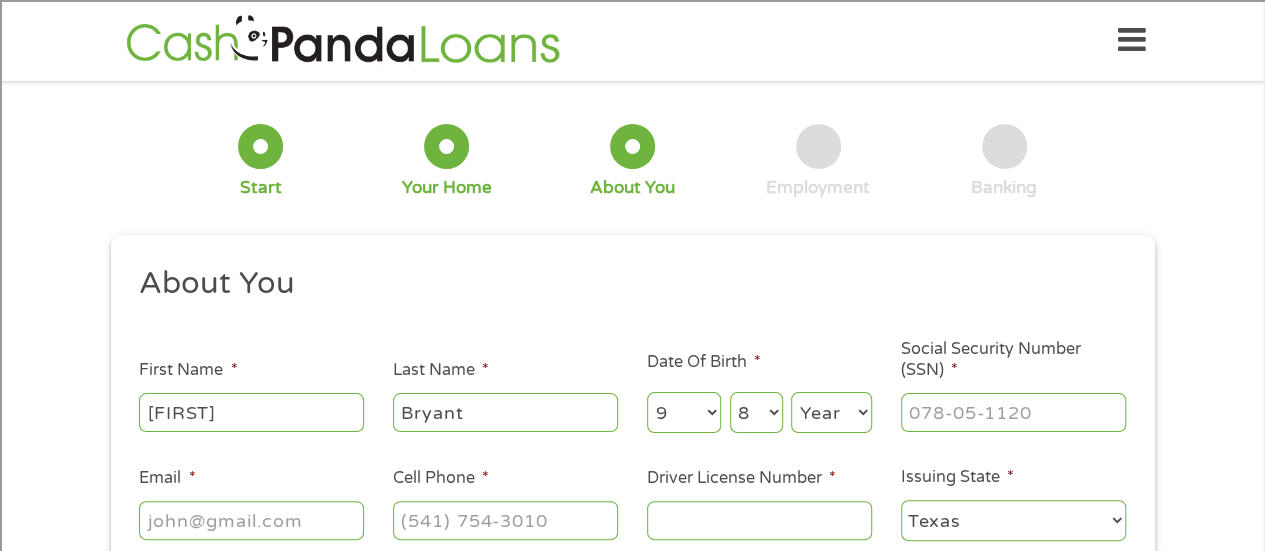 click on "Year 2007 2006 2005 2004 2003 2002 2001 2000 1999 1998 1997 1996 1995 1994 1993 1992 1991 1990 1989 1988 1987 1986 1985 1984 1983 1982 1981 1980 1979 1978 1977 1976 1975 1974 1973 1972 1971 1970 1969 1968 1967 1966 1965 1964 1963 1962 1961 1960 1959 1958 1957 1956 1955 1954 1953 1952 1951 1950 1949 1948 1947 1946 1945 1944 1943 1942 1941 1940 1939 1938 1937 1936 1935 1934 1933 1932 1931 1930 1929 1928 1927 1926 1925 1924 1923 1922 1921 1920" at bounding box center [831, 412] 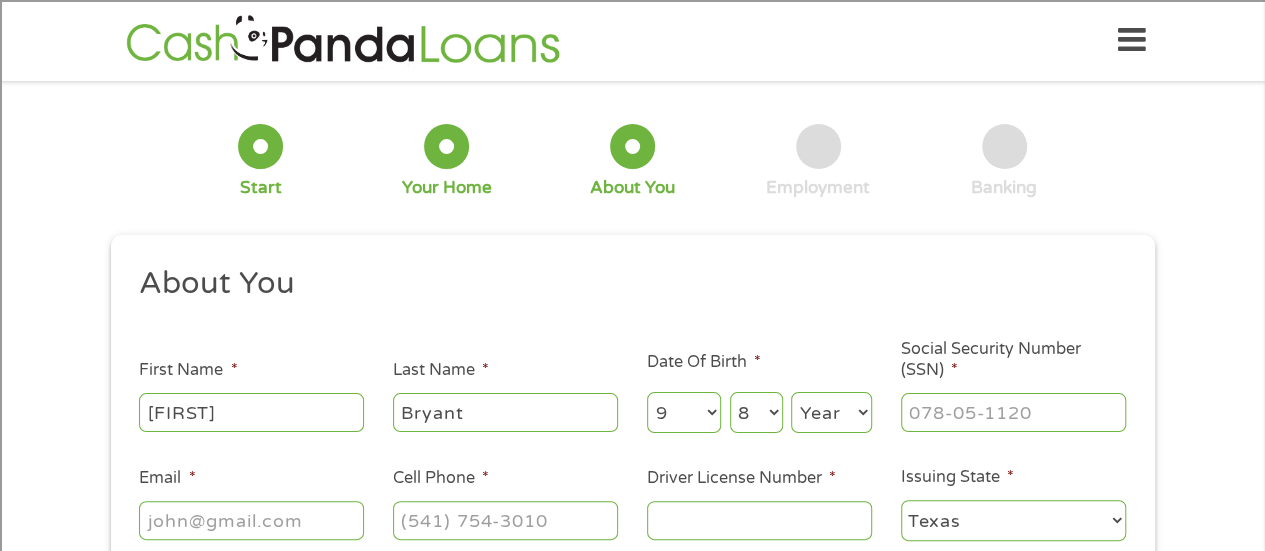 select on "1951" 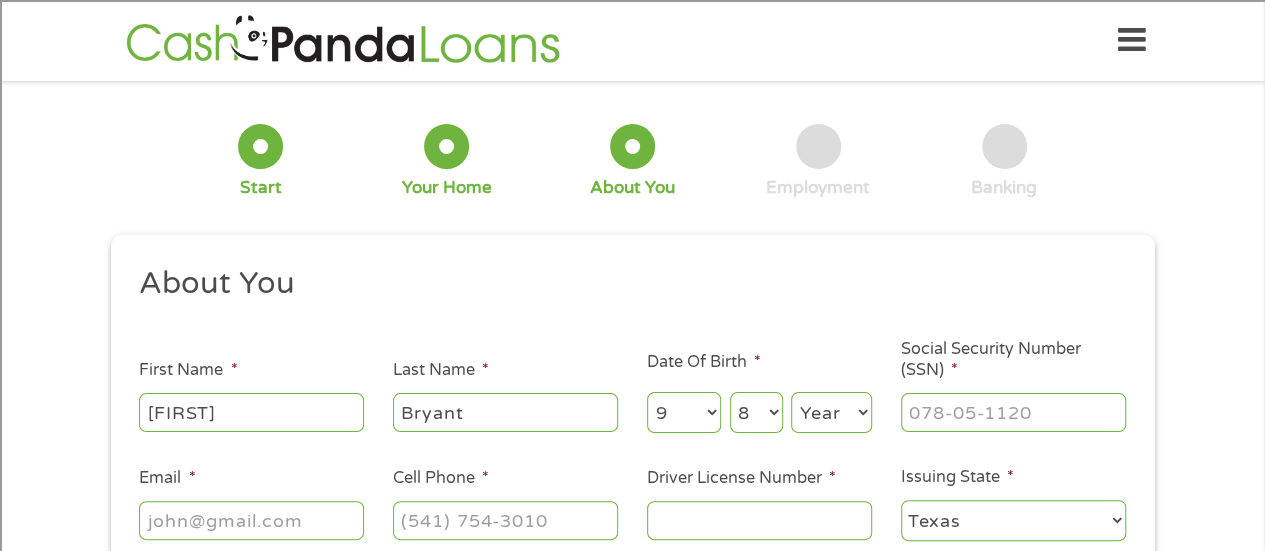 click on "Year 2007 2006 2005 2004 2003 2002 2001 2000 1999 1998 1997 1996 1995 1994 1993 1992 1991 1990 1989 1988 1987 1986 1985 1984 1983 1982 1981 1980 1979 1978 1977 1976 1975 1974 1973 1972 1971 1970 1969 1968 1967 1966 1965 1964 1963 1962 1961 1960 1959 1958 1957 1956 1955 1954 1953 1952 1951 1950 1949 1948 1947 1946 1945 1944 1943 1942 1941 1940 1939 1938 1937 1936 1935 1934 1933 1932 1931 1930 1929 1928 1927 1926 1925 1924 1923 1922 1921 1920" at bounding box center [831, 412] 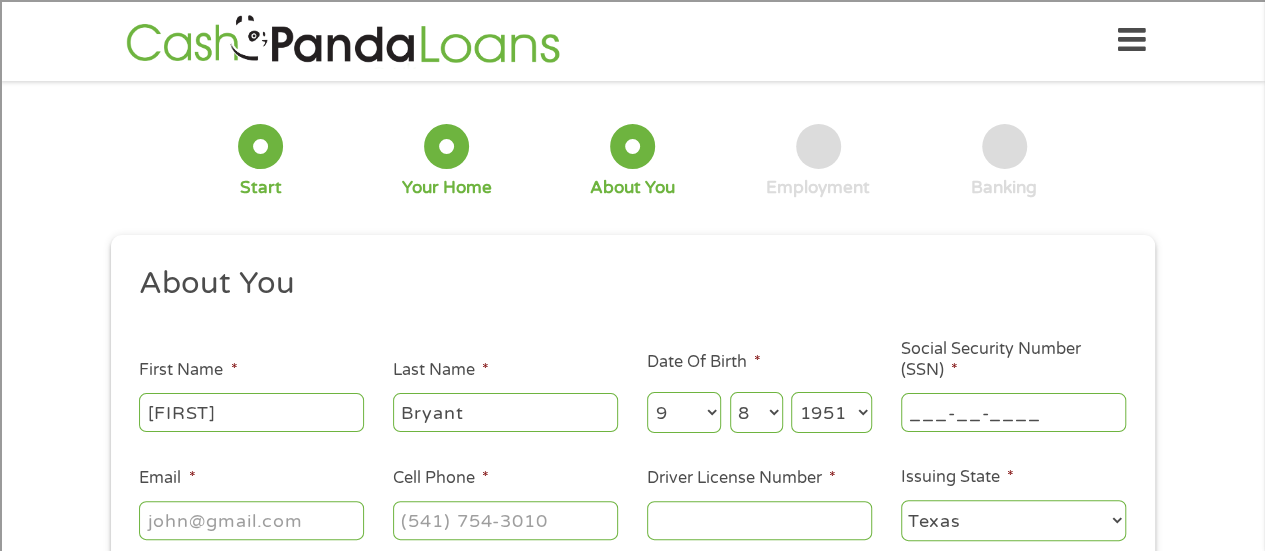 click on "___-__-____" at bounding box center (1013, 412) 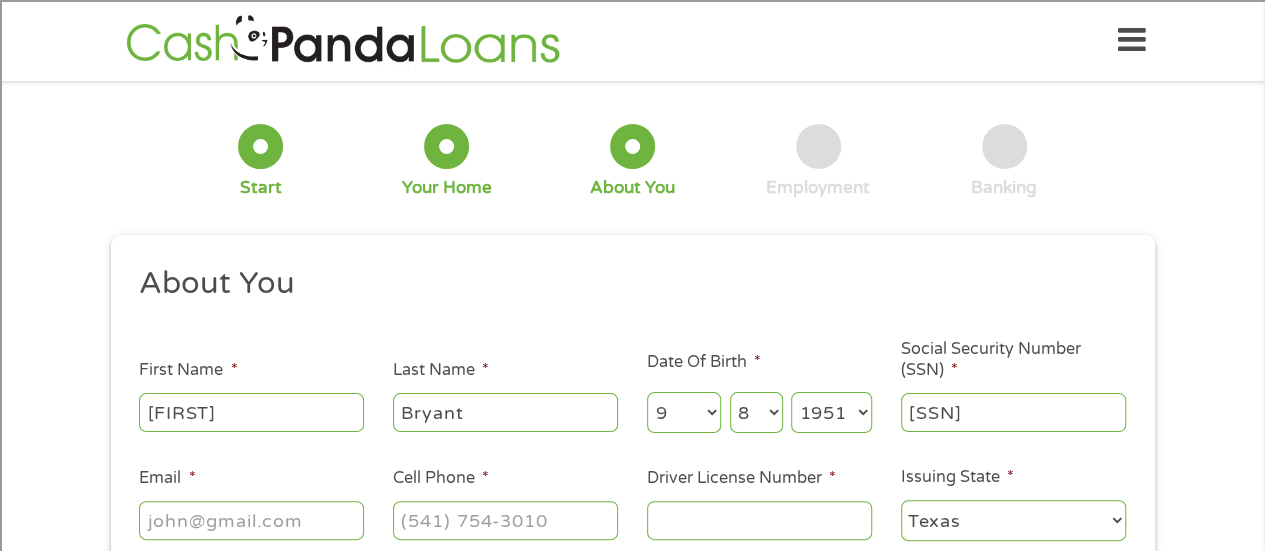 type on "458-88-6744" 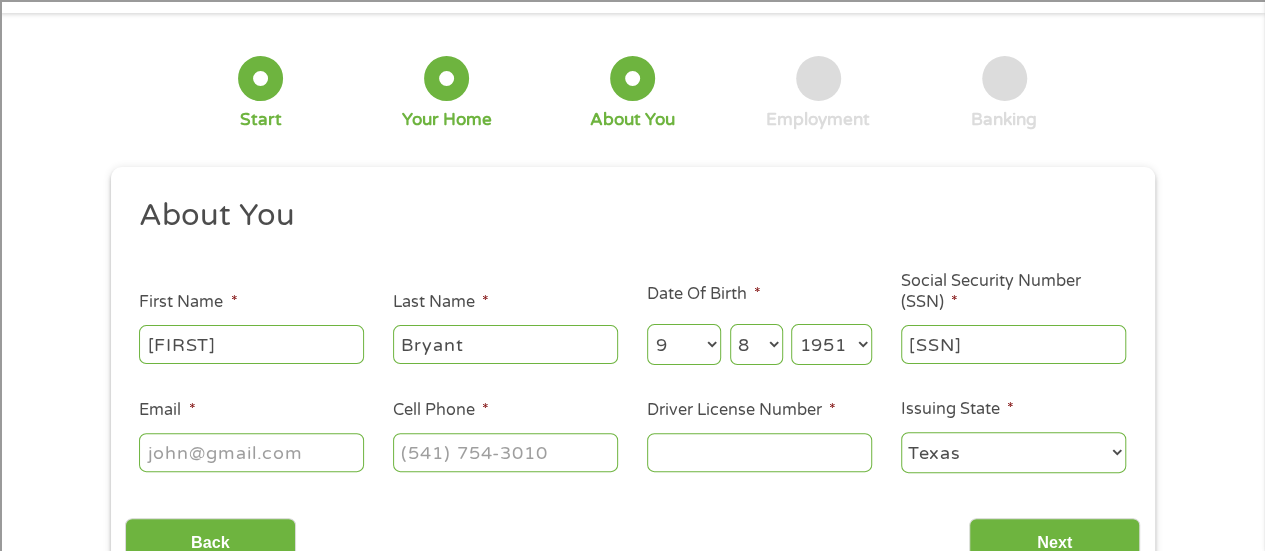 scroll, scrollTop: 100, scrollLeft: 0, axis: vertical 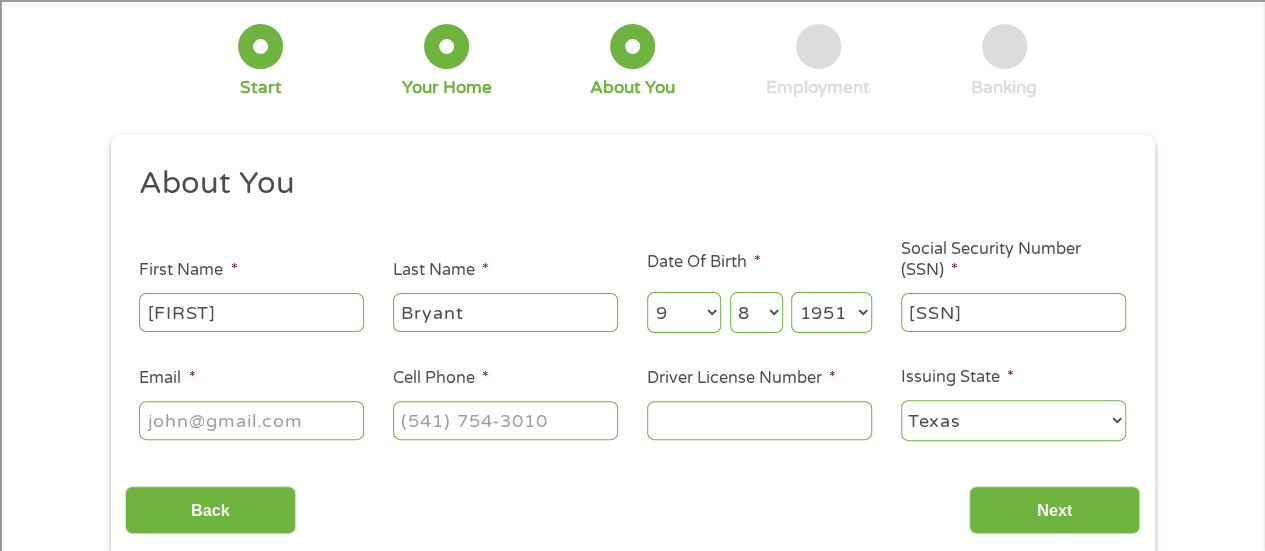 click on "Email *" at bounding box center [251, 420] 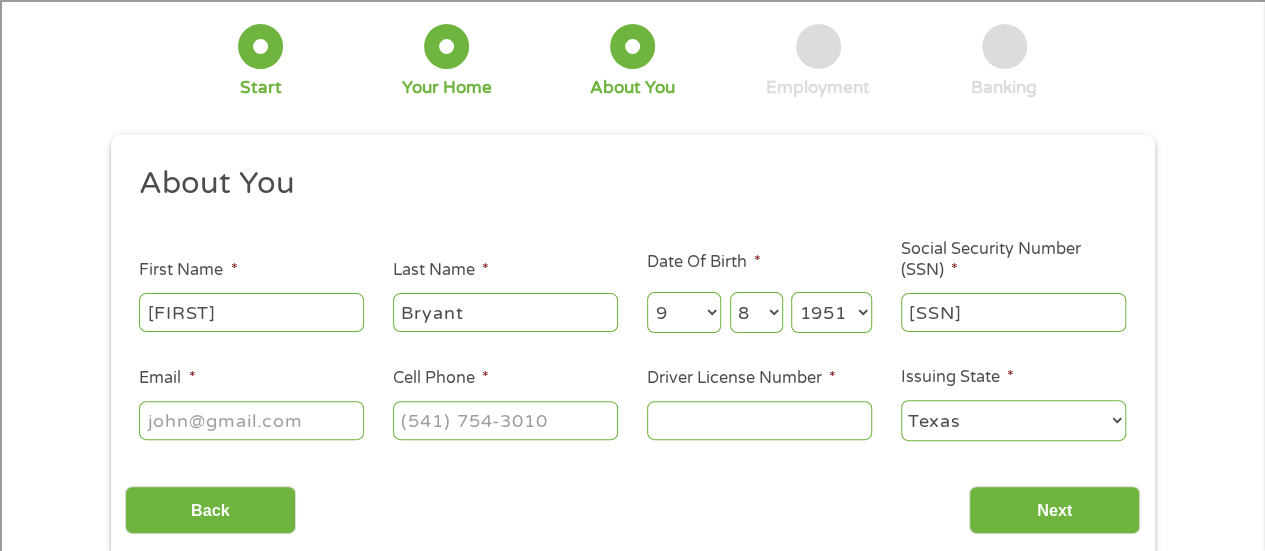 type on "dwana.bryantbryant@clevelandisd.org" 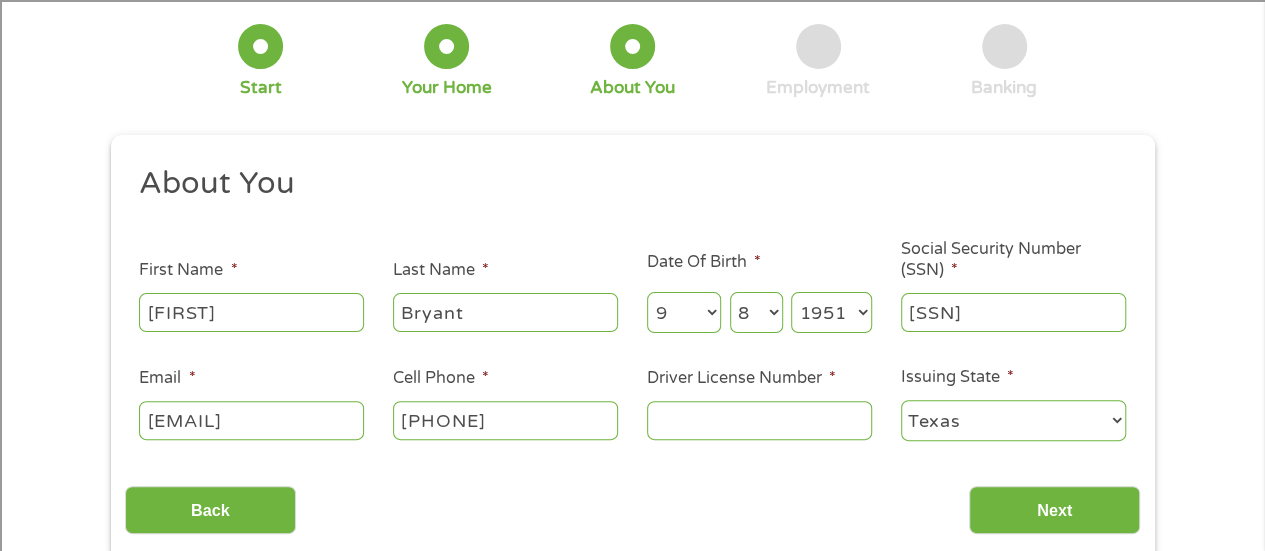 type on "(936) 537-8200" 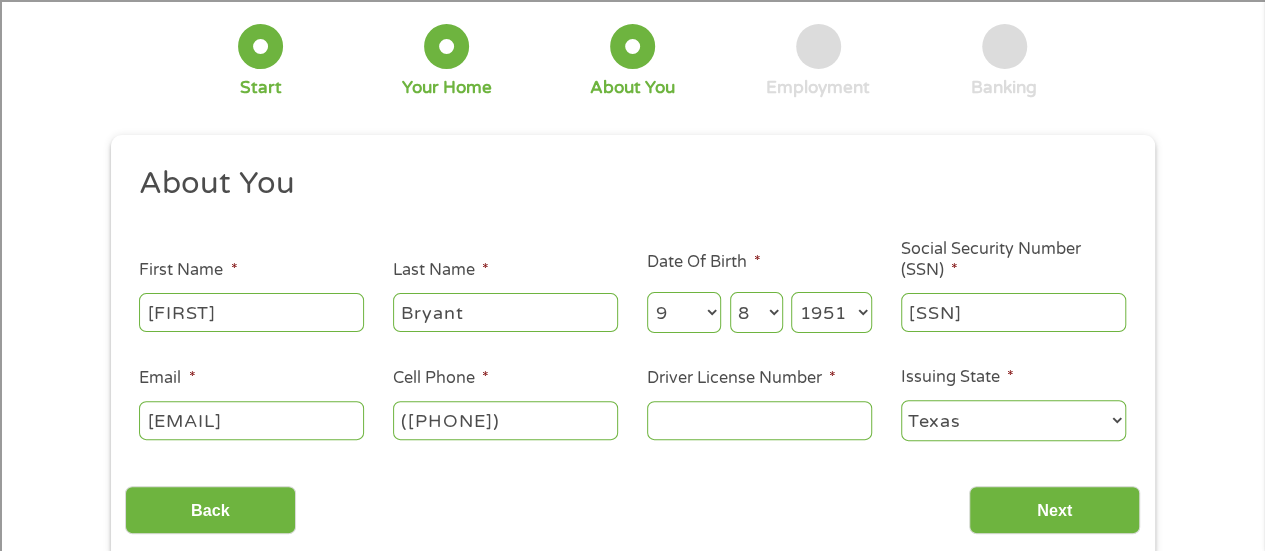 click on "dwana.bryantbryant@clevelandisd.org" at bounding box center [251, 420] 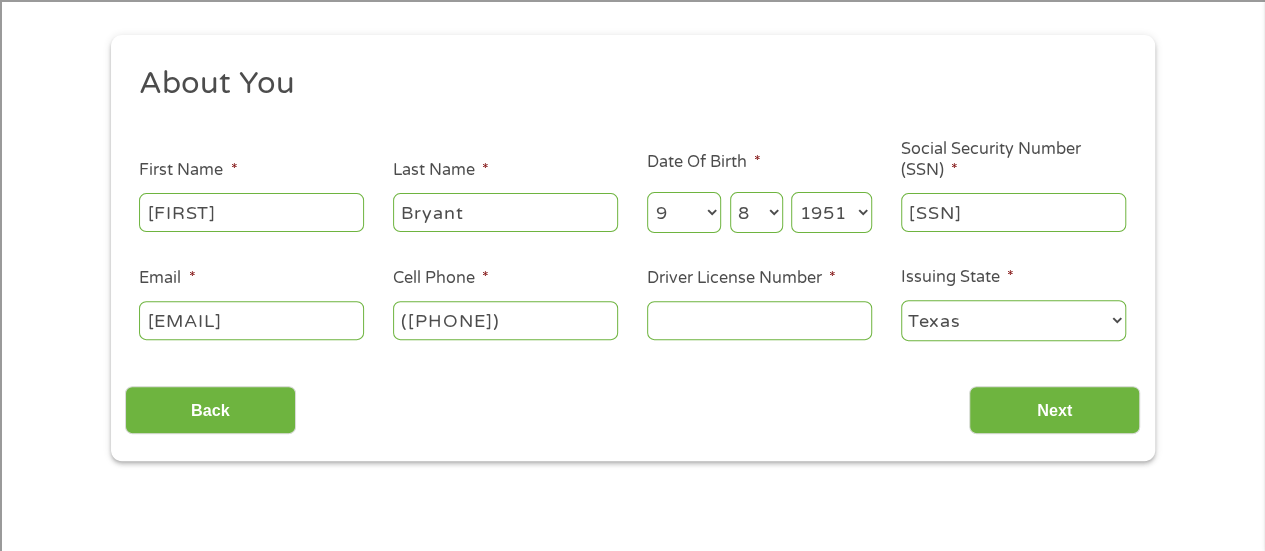 type on "dwana.bryant@clevelandisd.org" 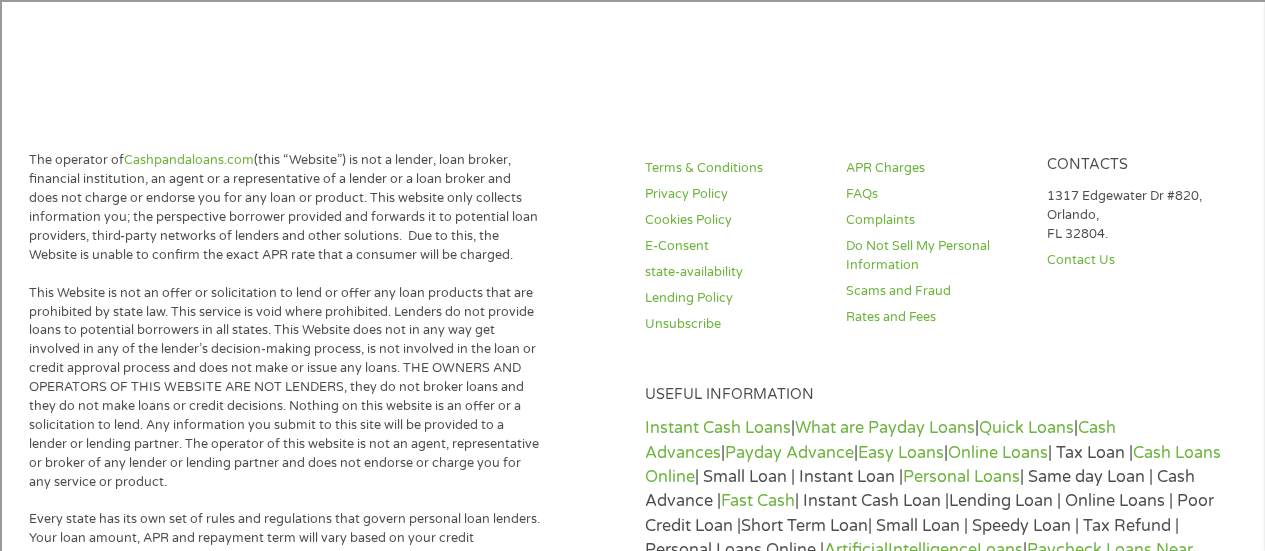 scroll, scrollTop: 700, scrollLeft: 0, axis: vertical 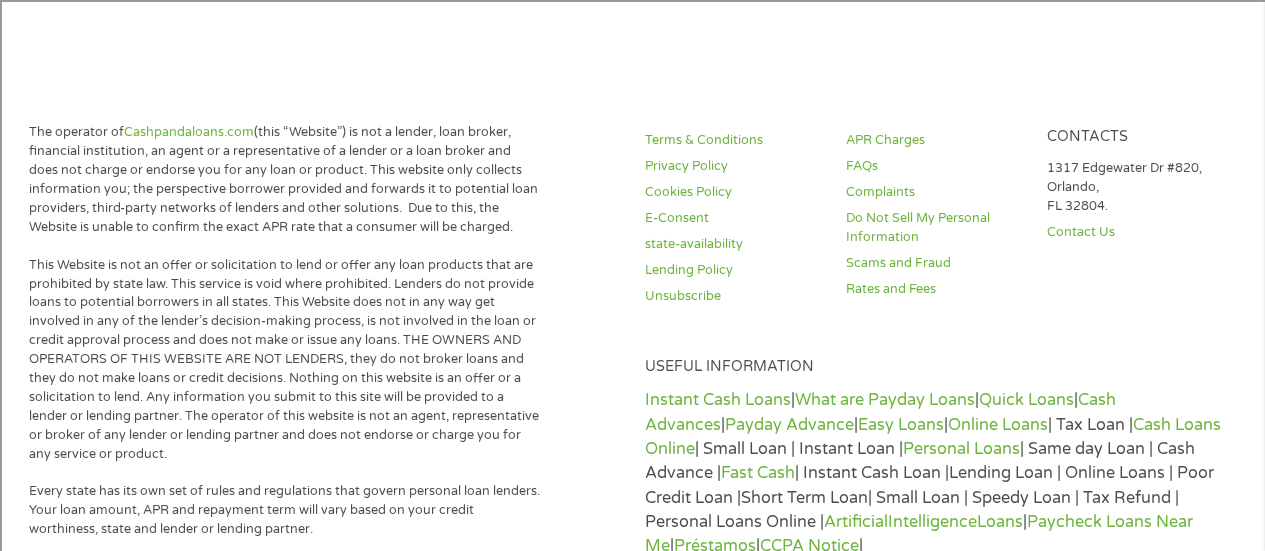 type on "05266874" 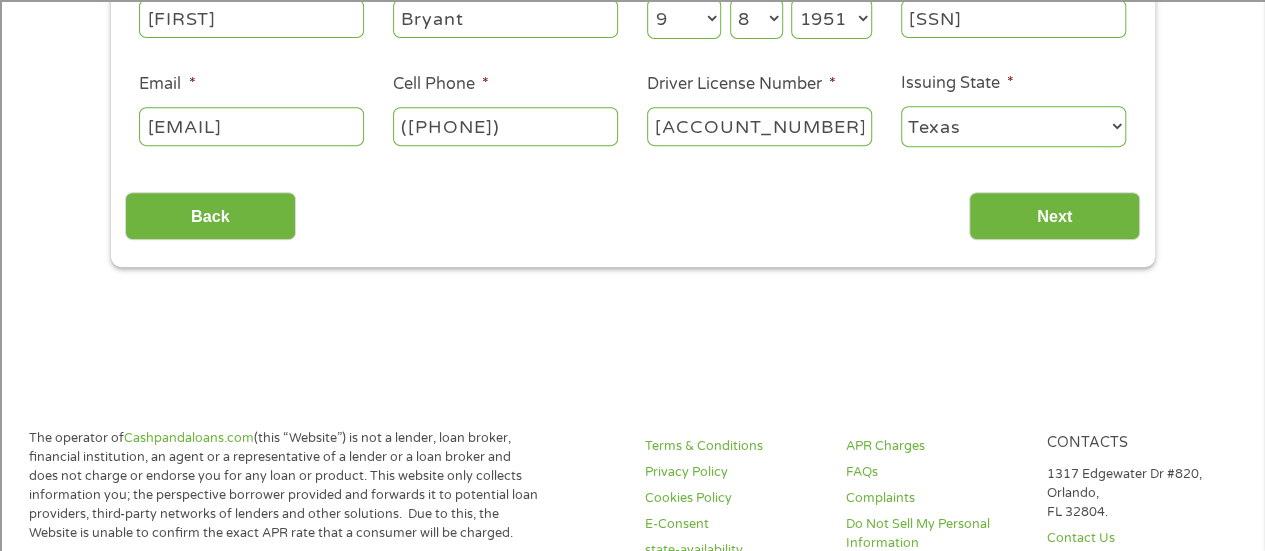 scroll, scrollTop: 400, scrollLeft: 0, axis: vertical 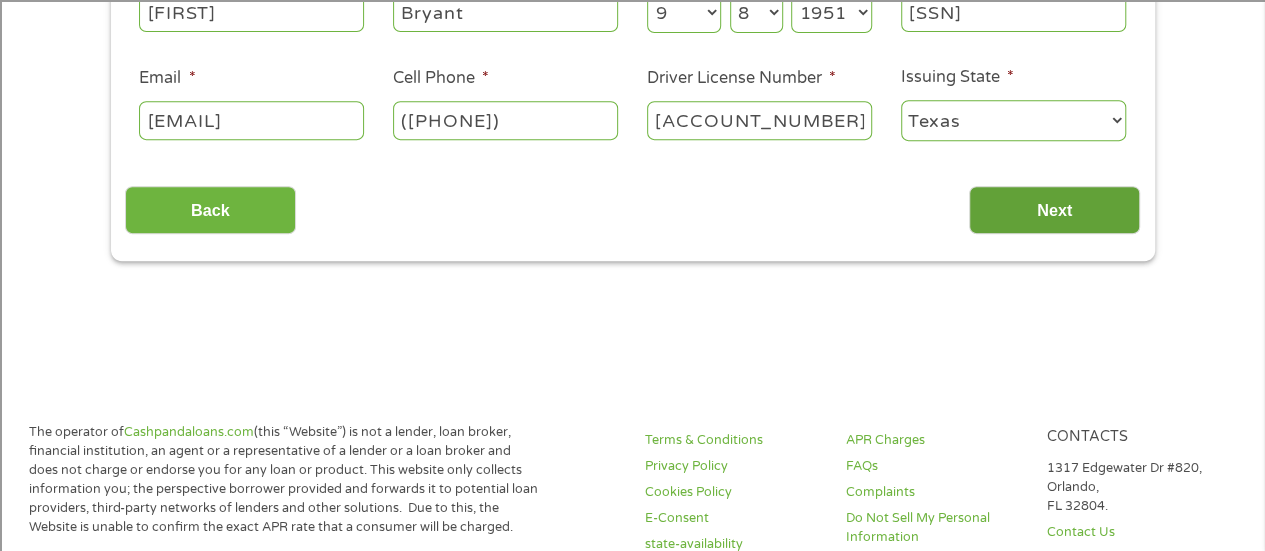click on "Next" at bounding box center (1054, 210) 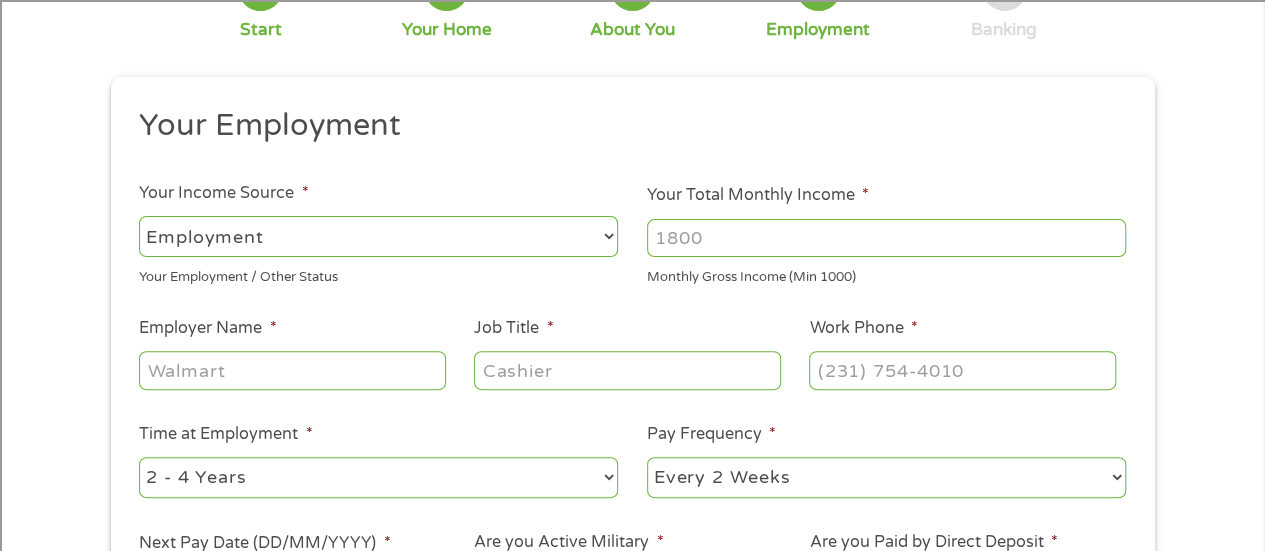 scroll, scrollTop: 200, scrollLeft: 0, axis: vertical 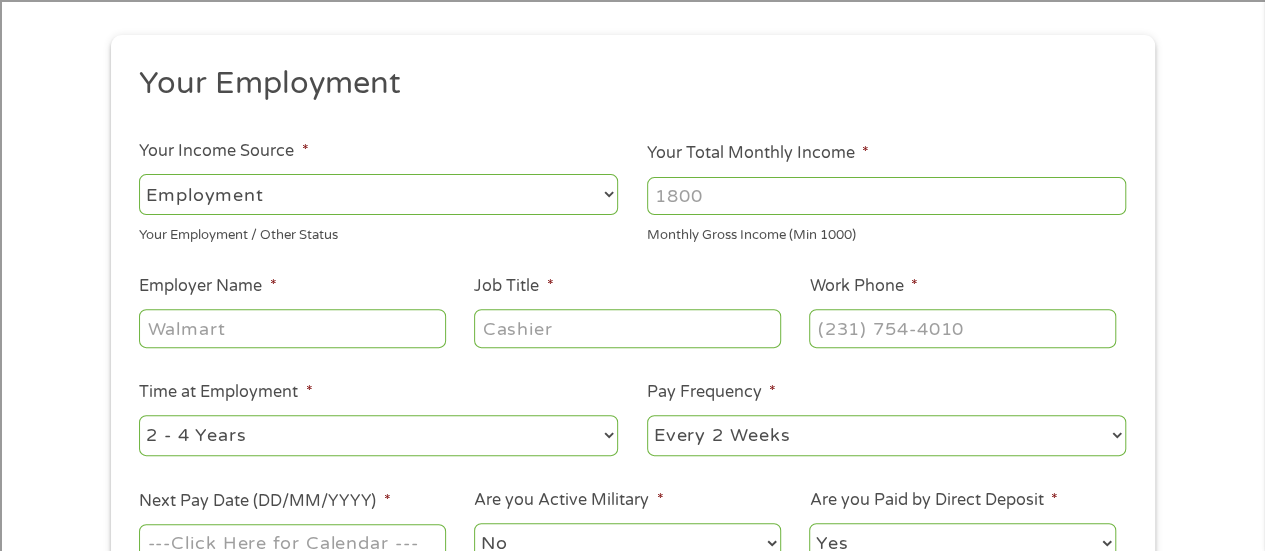 click on "Employer Name *" at bounding box center (292, 328) 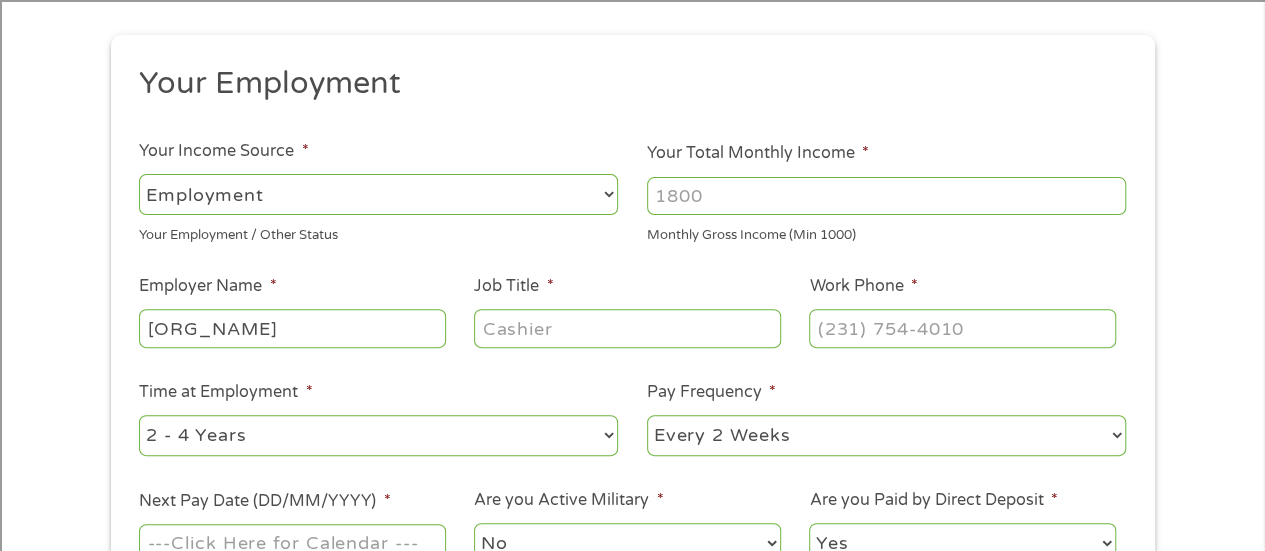 scroll, scrollTop: 0, scrollLeft: 77, axis: horizontal 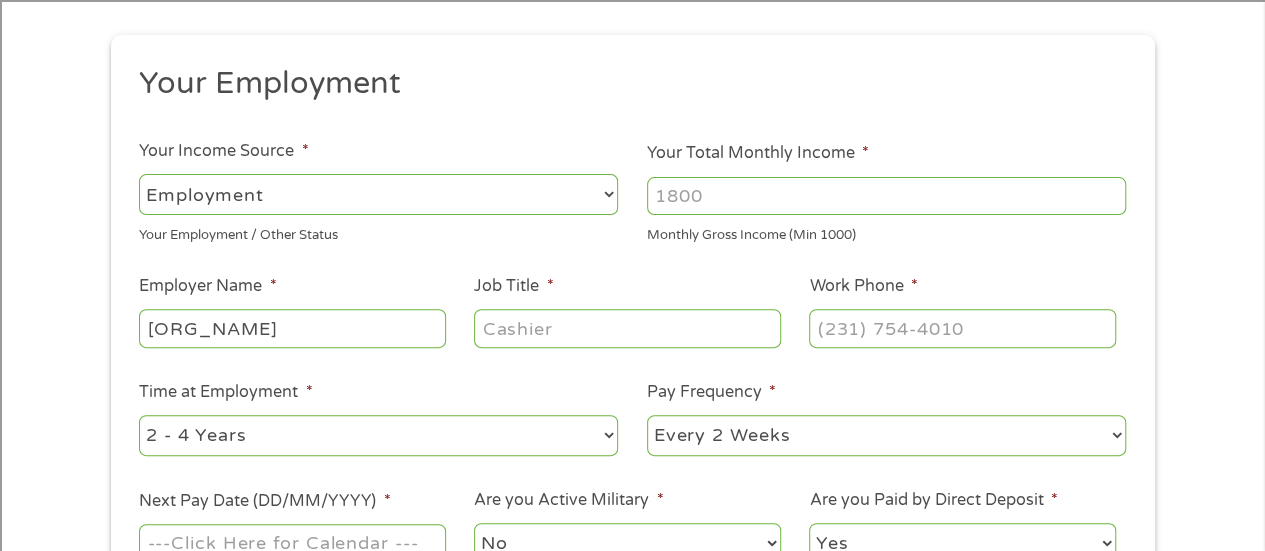 type on "Cleveland Independent School District" 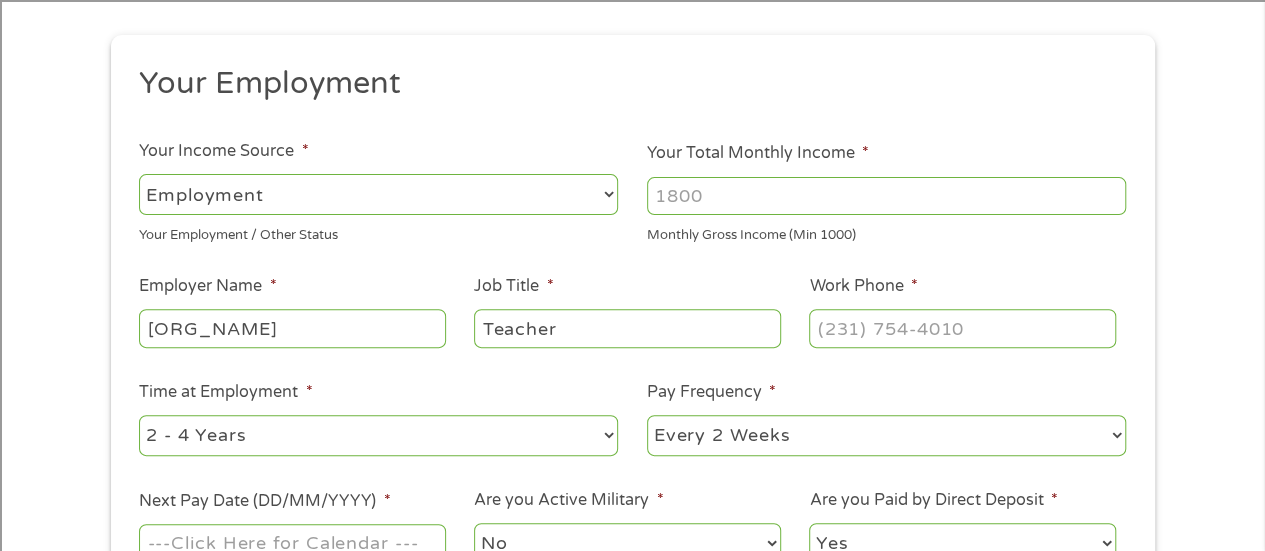 type on "Teacher" 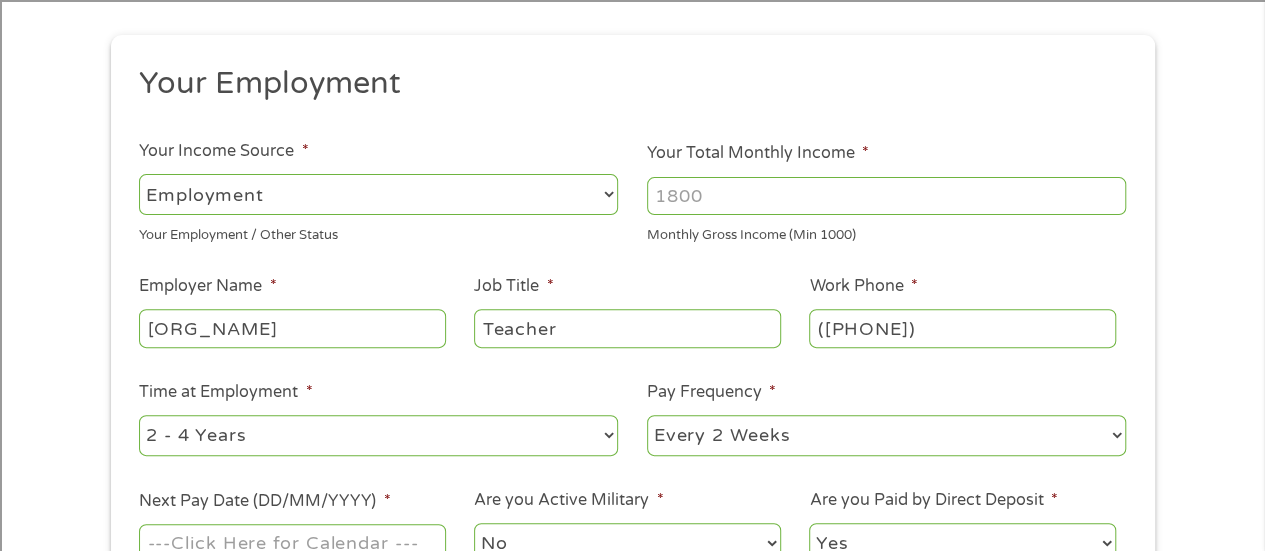 type on "(281) 592-8717" 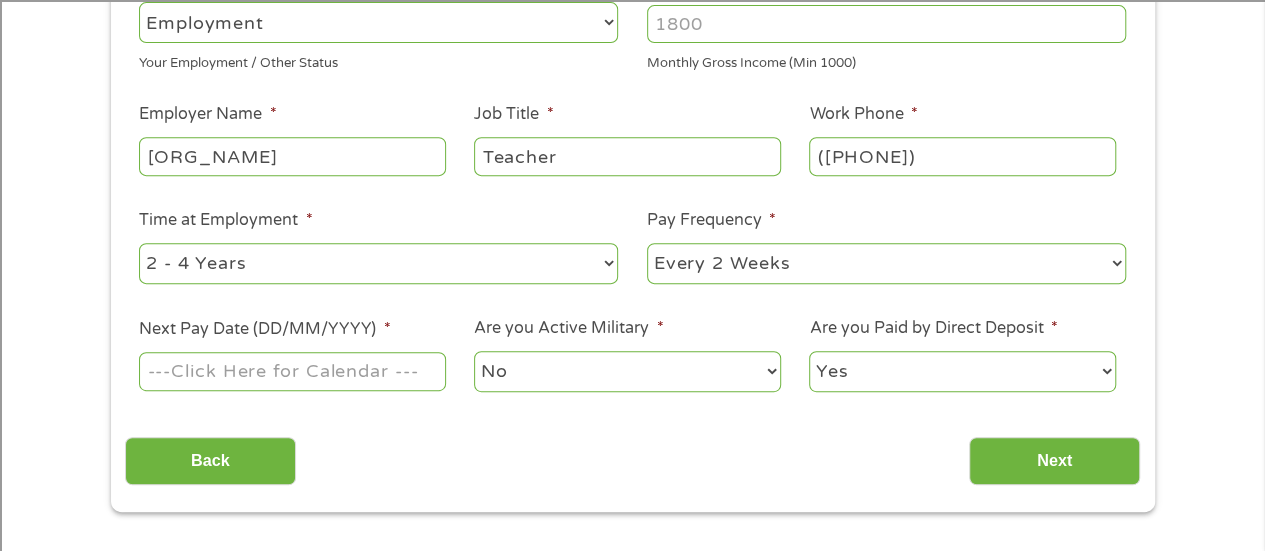 scroll, scrollTop: 400, scrollLeft: 0, axis: vertical 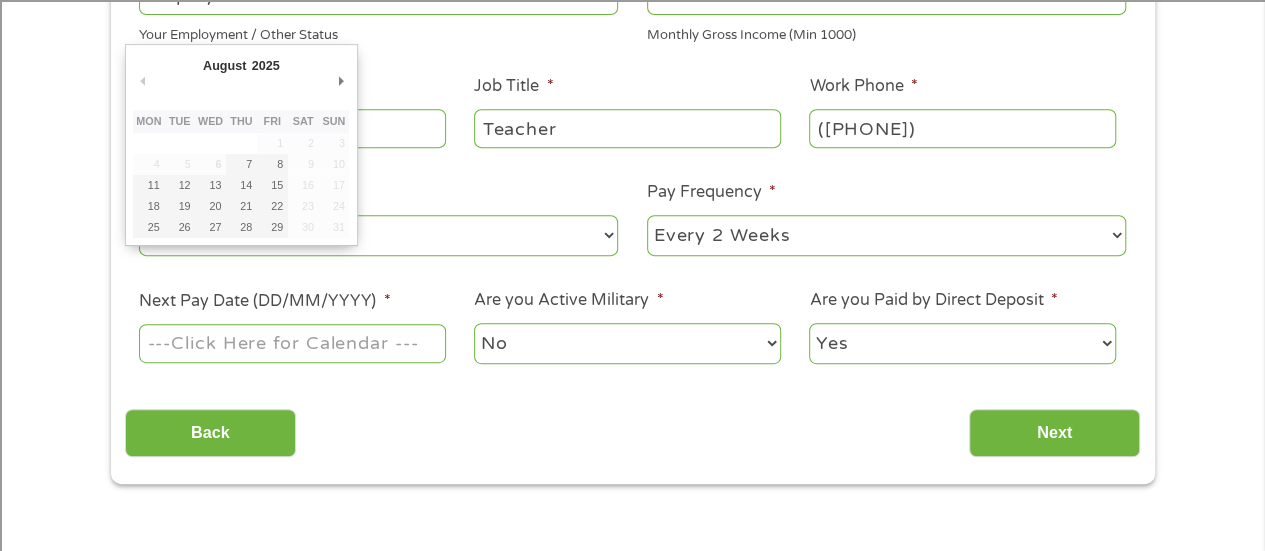 click on "Next Pay Date (DD/MM/YYYY) *" at bounding box center (292, 343) 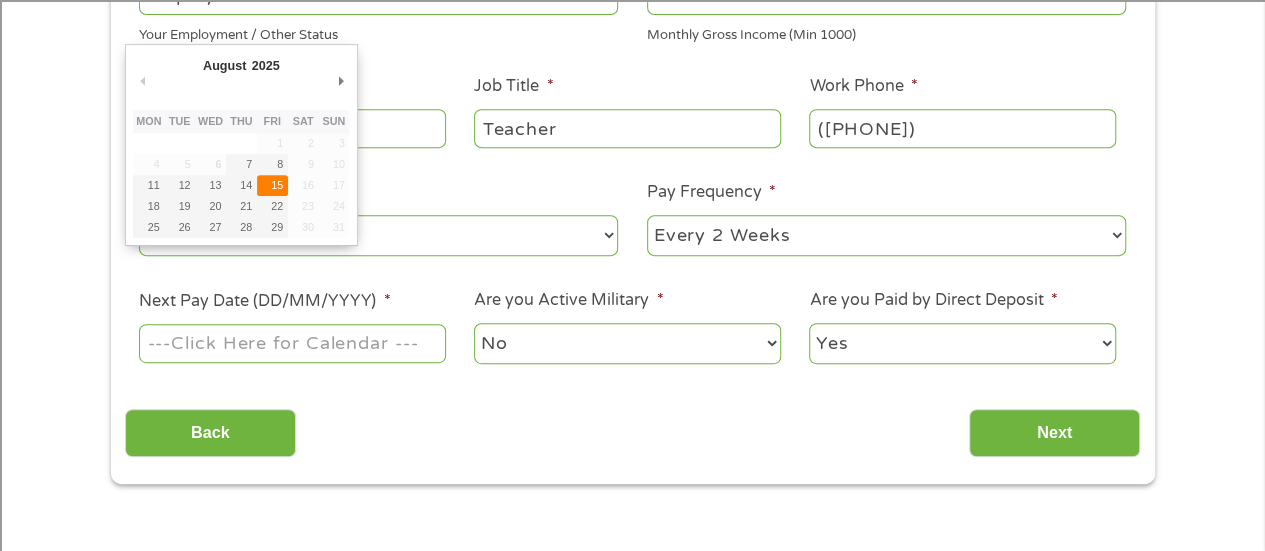 type on "15/08/2025" 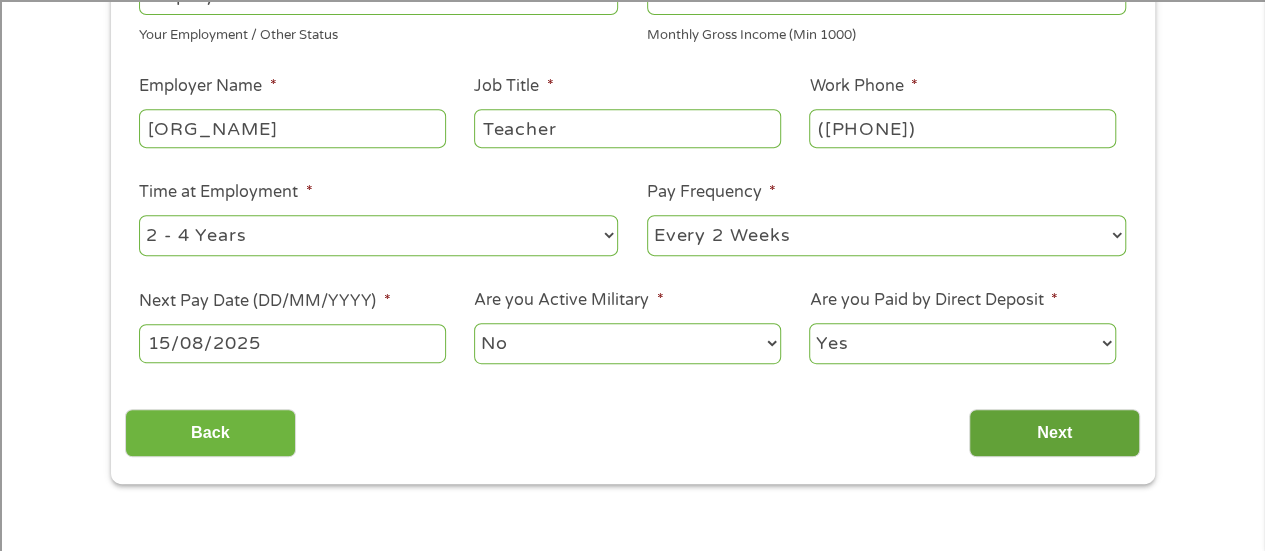 click on "Next" at bounding box center [1054, 433] 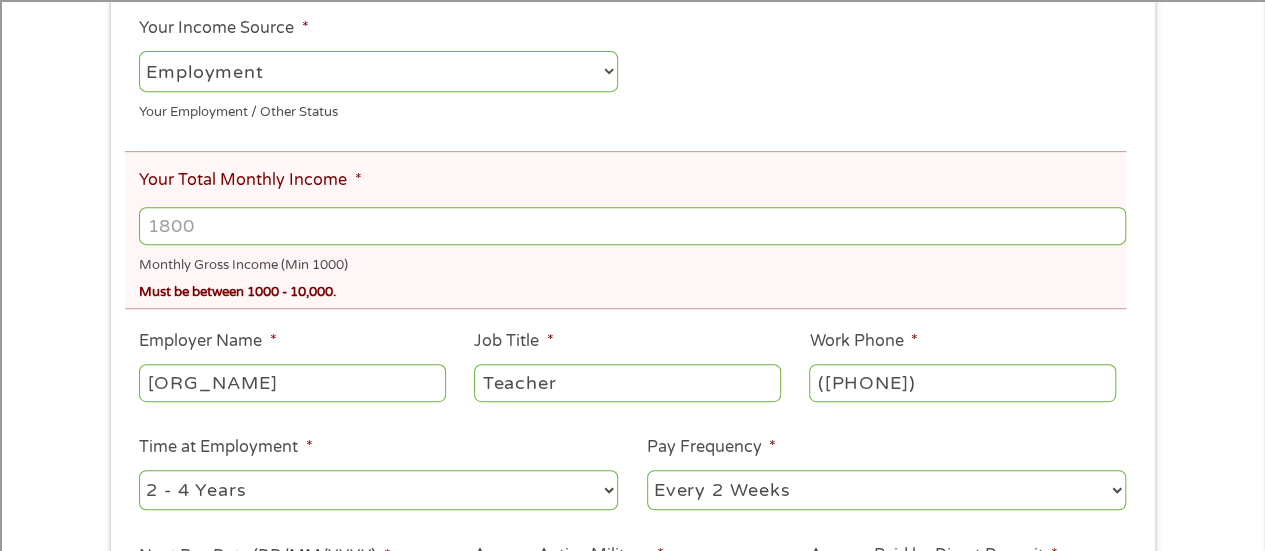 scroll, scrollTop: 8, scrollLeft: 8, axis: both 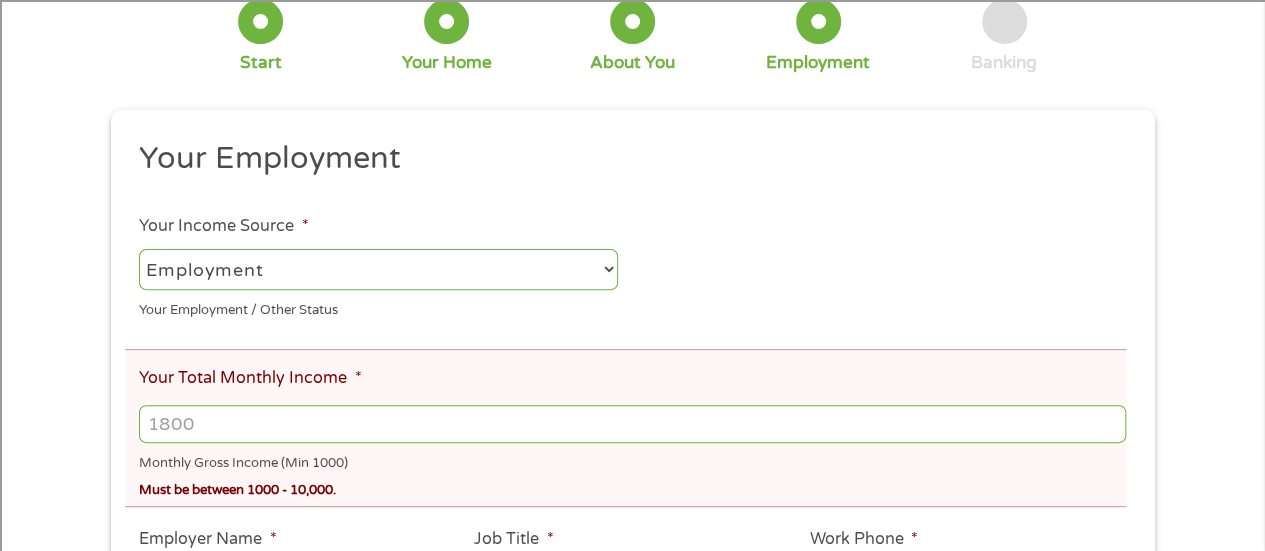 click on "Your Total Monthly Income *" at bounding box center (632, 424) 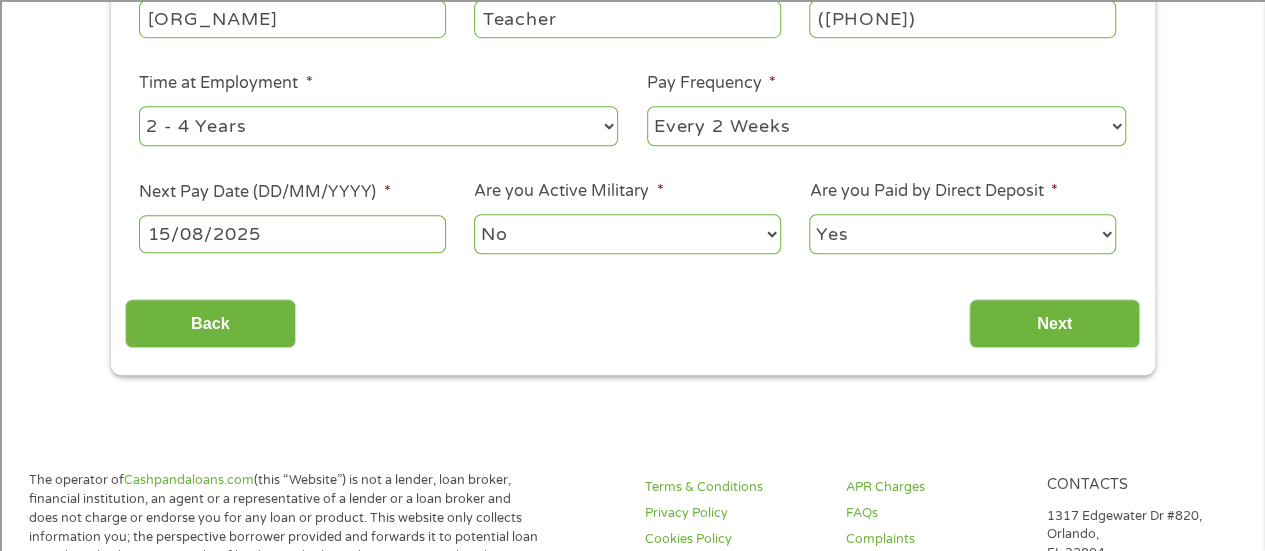 scroll, scrollTop: 802, scrollLeft: 0, axis: vertical 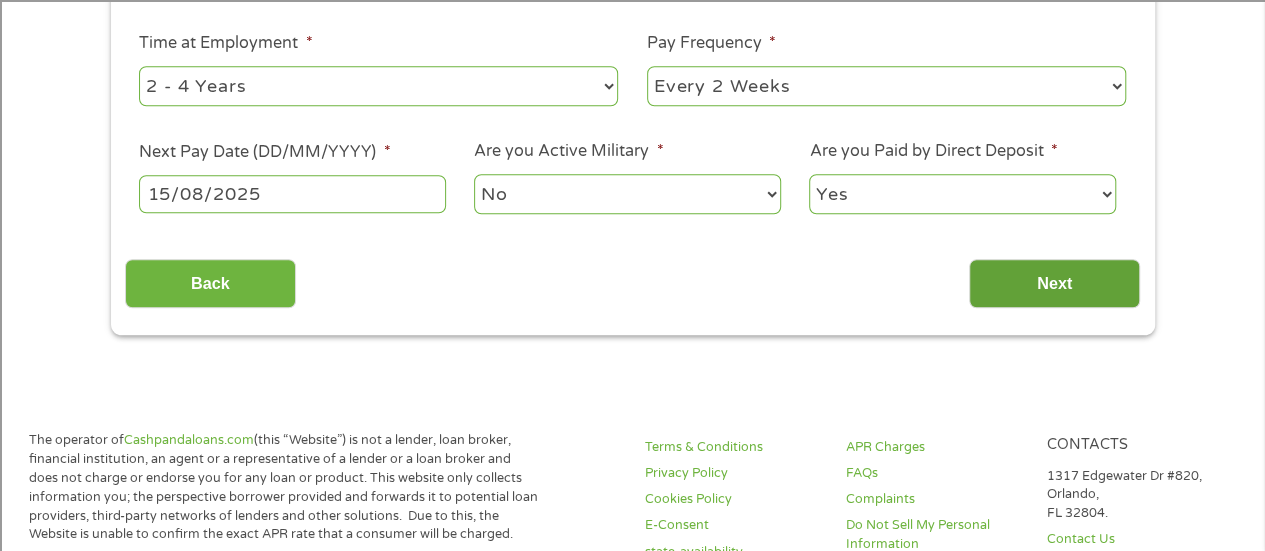 type on "8905" 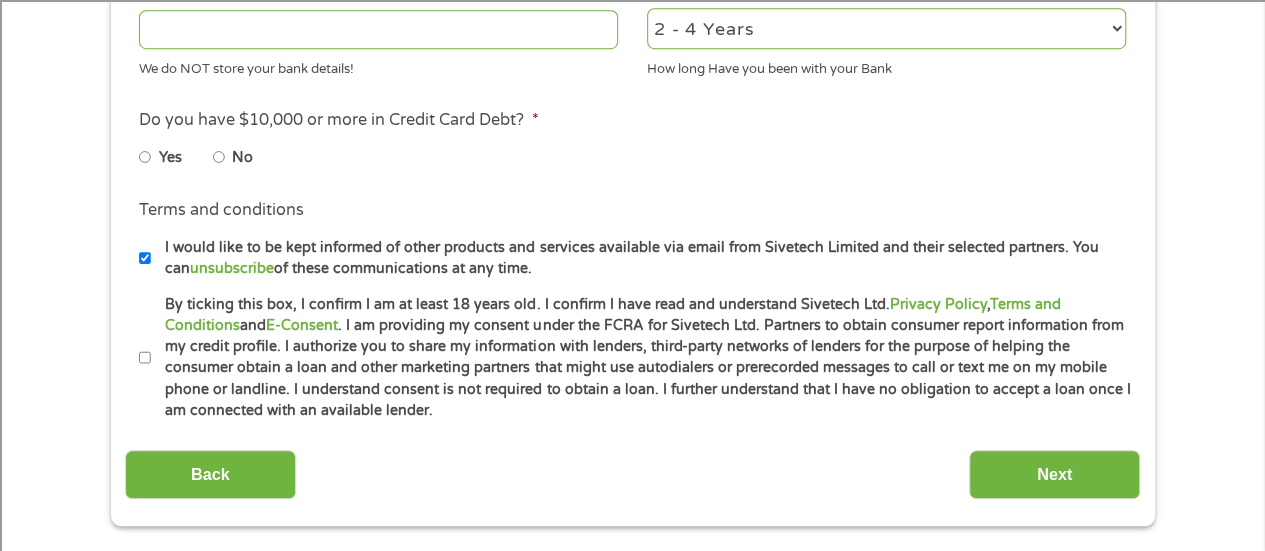 scroll, scrollTop: 8, scrollLeft: 8, axis: both 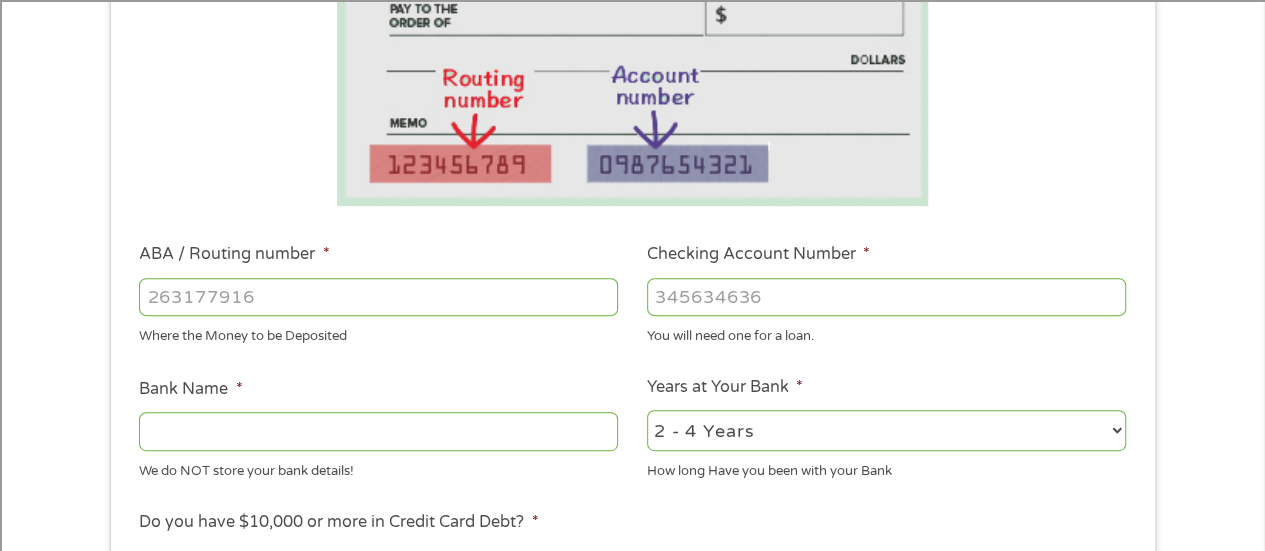 click on "ABA / Routing number *" at bounding box center (378, 297) 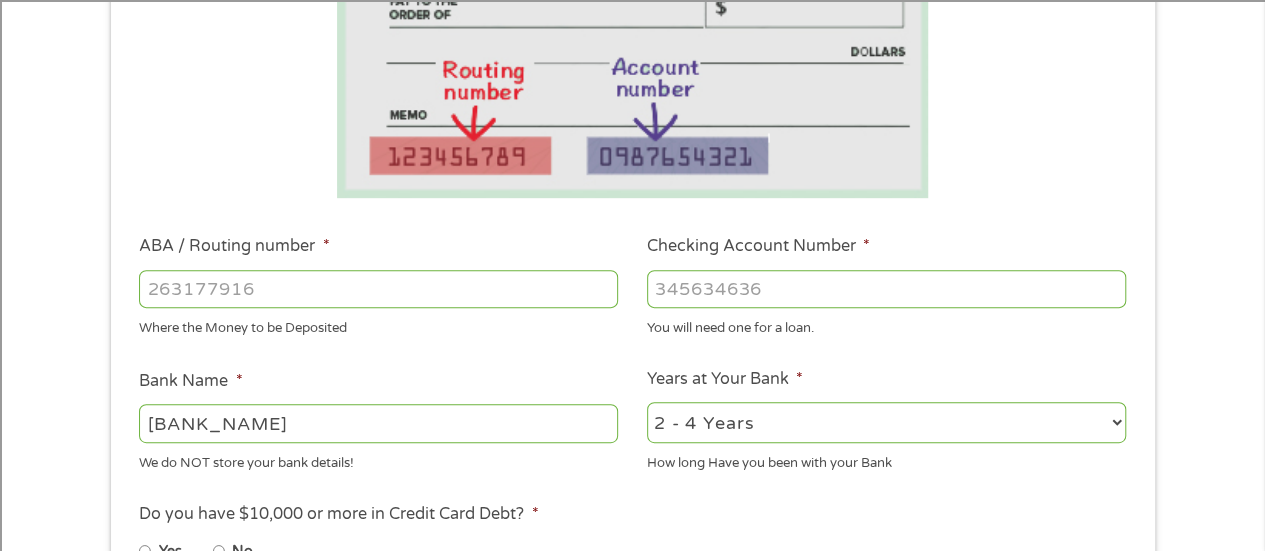 scroll, scrollTop: 400, scrollLeft: 0, axis: vertical 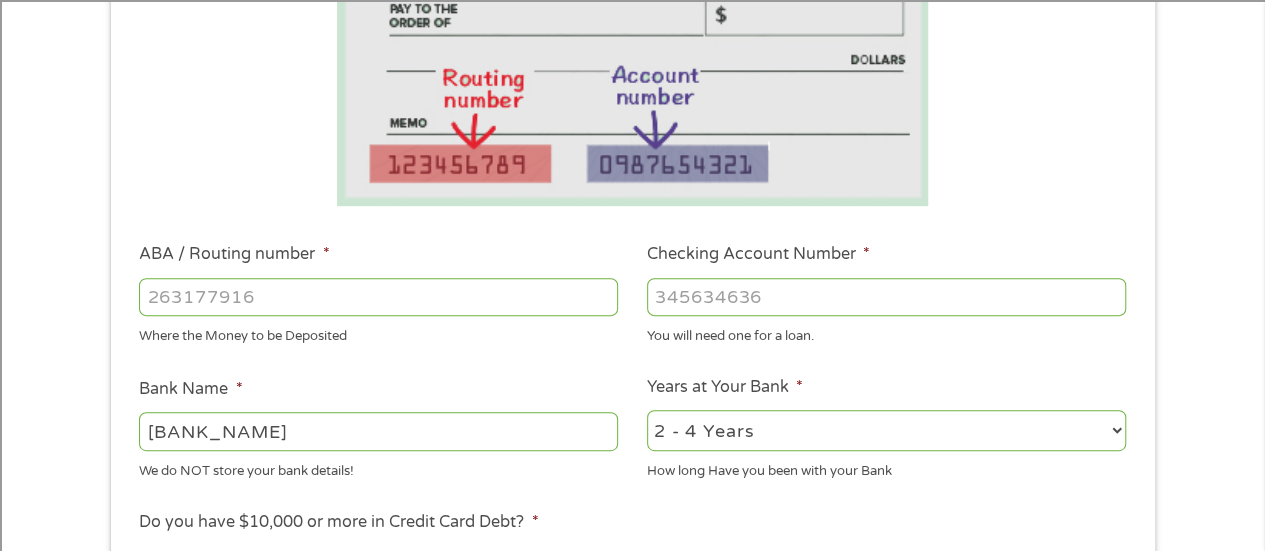 type on "113101524" 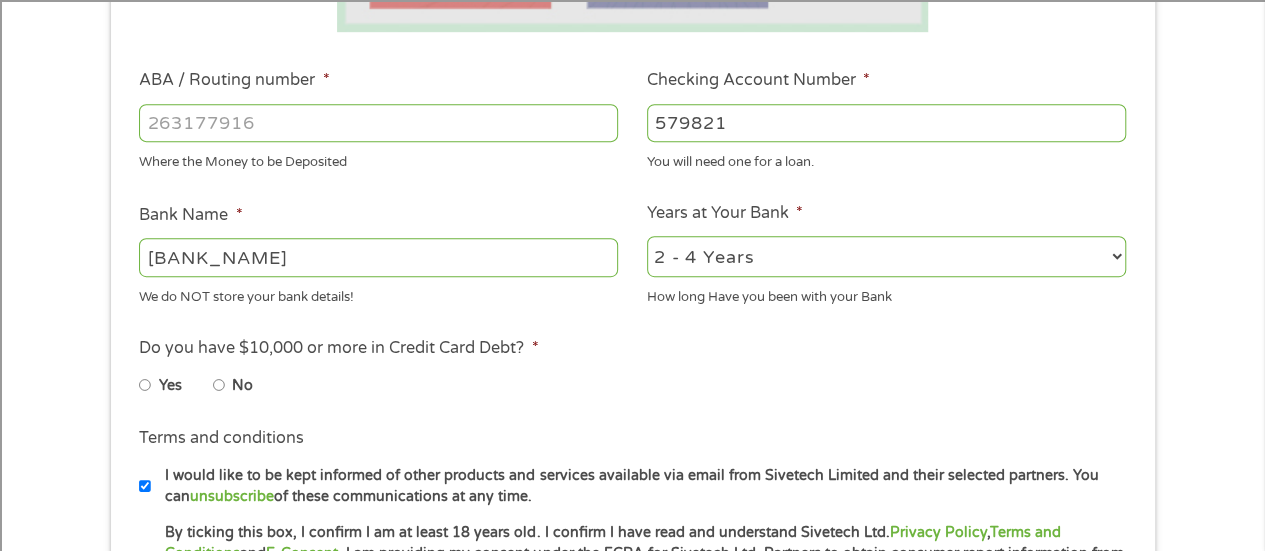 scroll, scrollTop: 600, scrollLeft: 0, axis: vertical 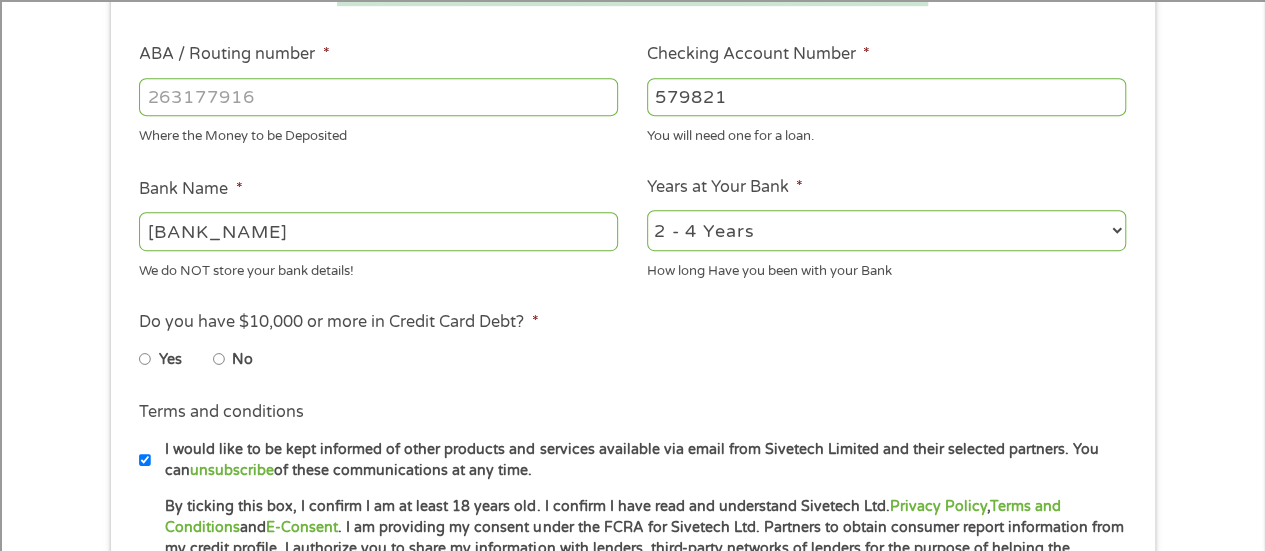 type on "579821" 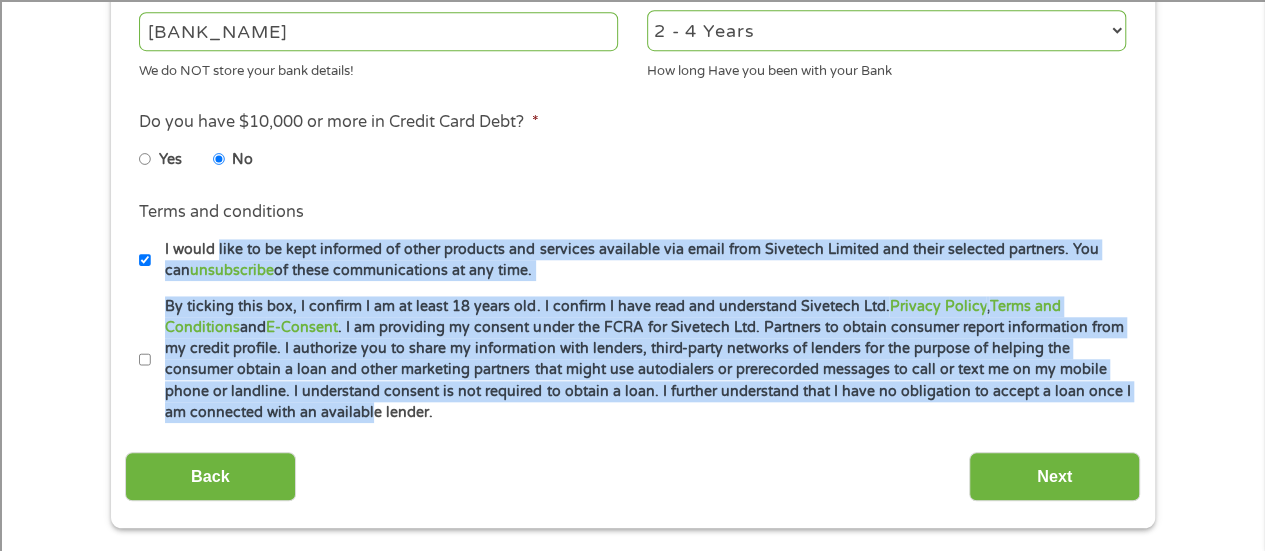 drag, startPoint x: 218, startPoint y: 434, endPoint x: 219, endPoint y: 446, distance: 12.0415945 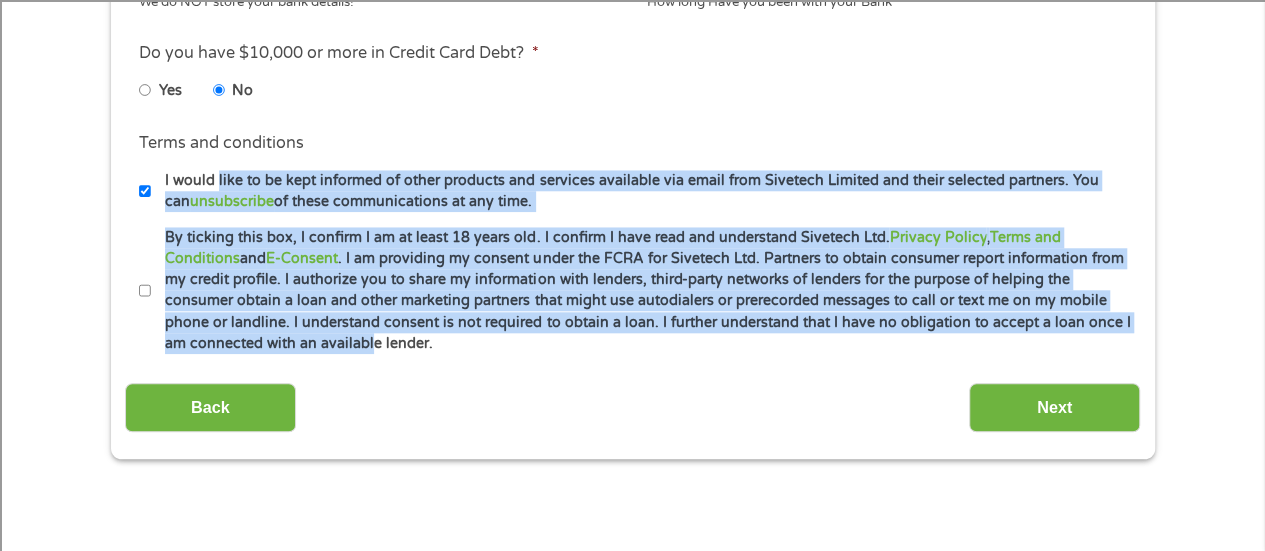 scroll, scrollTop: 900, scrollLeft: 0, axis: vertical 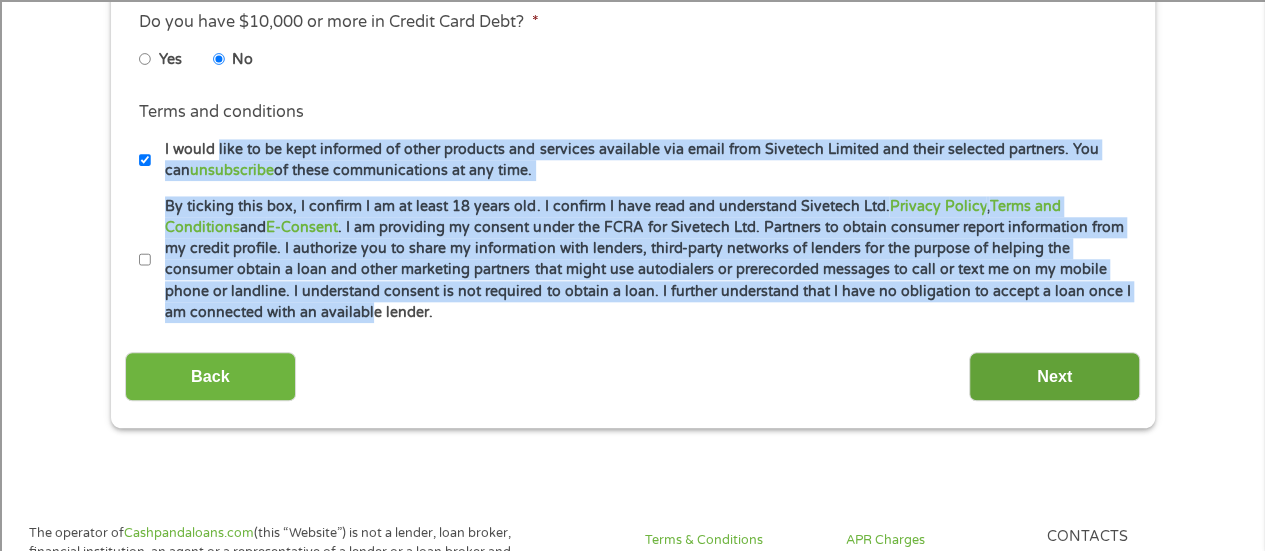 click on "Next" at bounding box center (1054, 376) 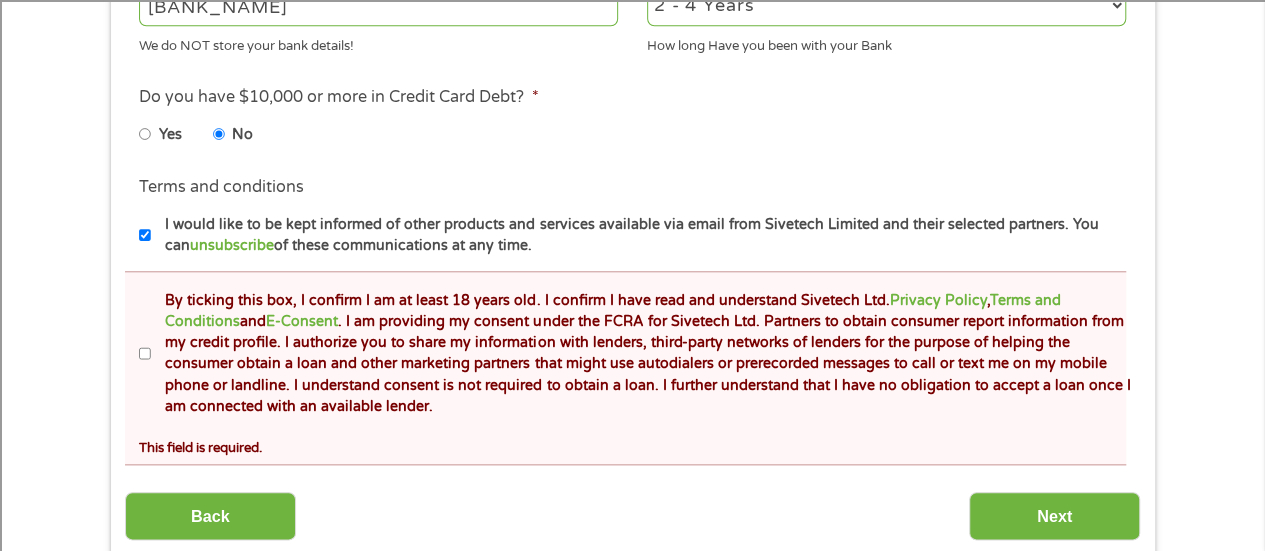 scroll, scrollTop: 655, scrollLeft: 0, axis: vertical 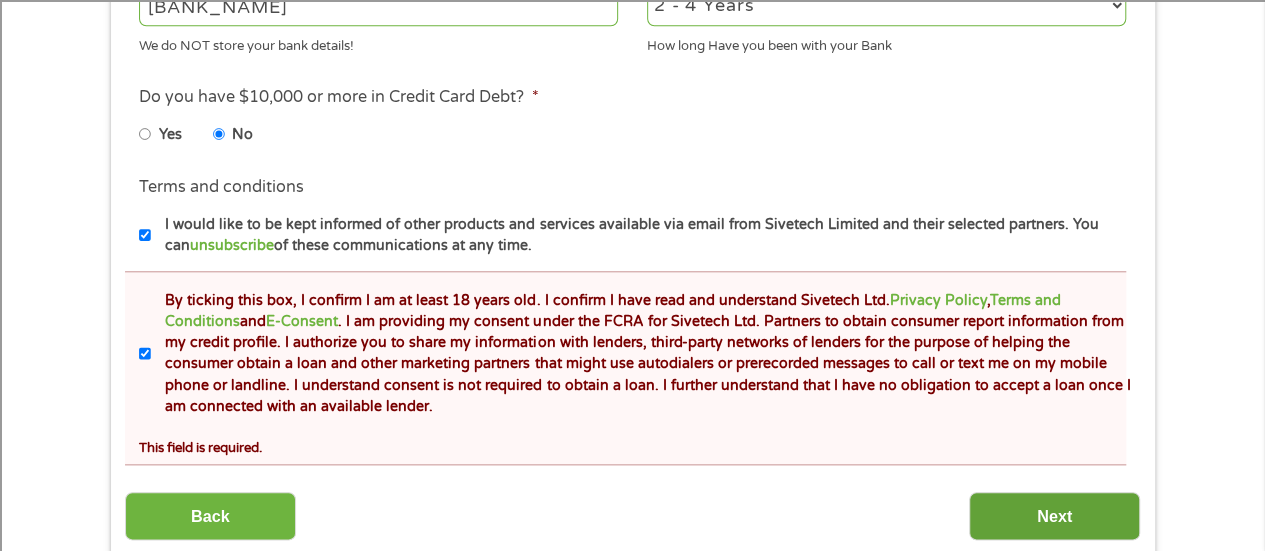 click on "Next" at bounding box center [1054, 516] 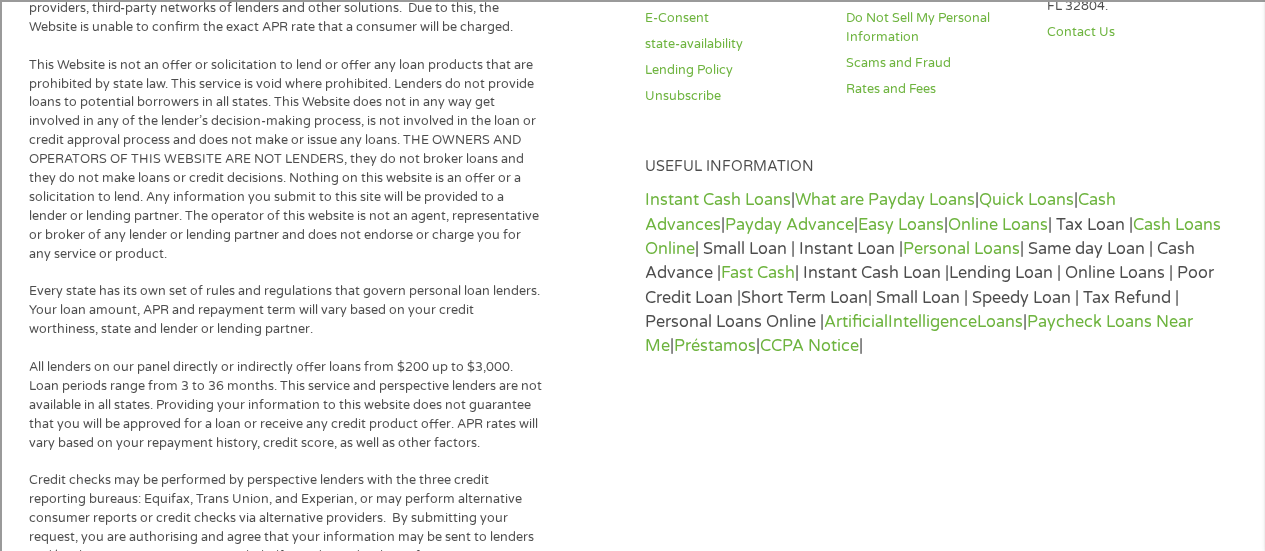 scroll, scrollTop: 744, scrollLeft: 0, axis: vertical 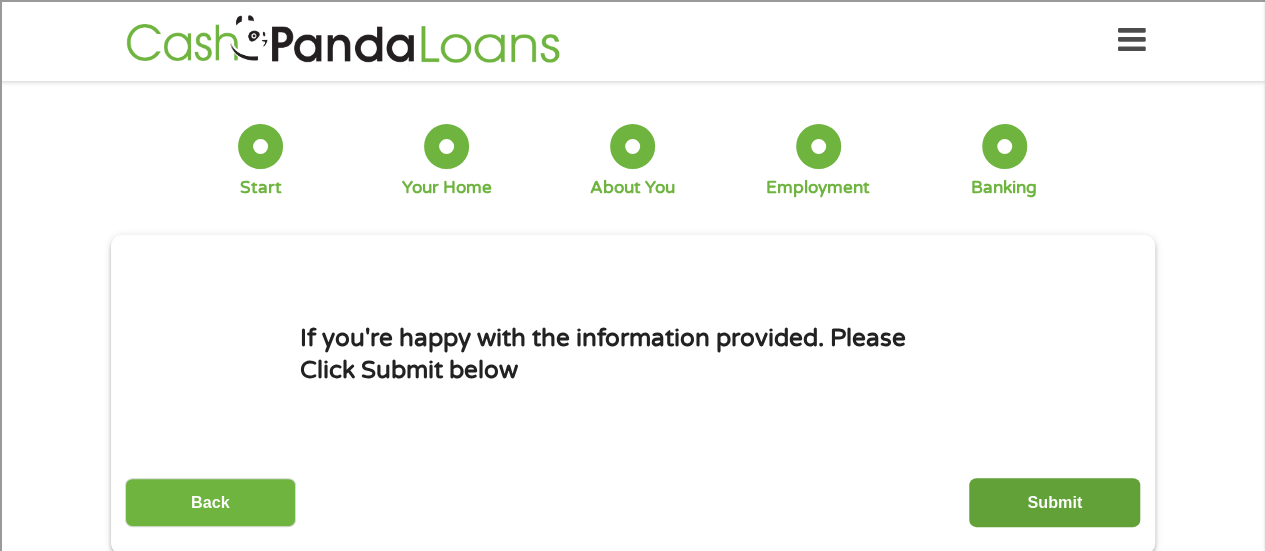 click on "Submit" at bounding box center (1054, 502) 